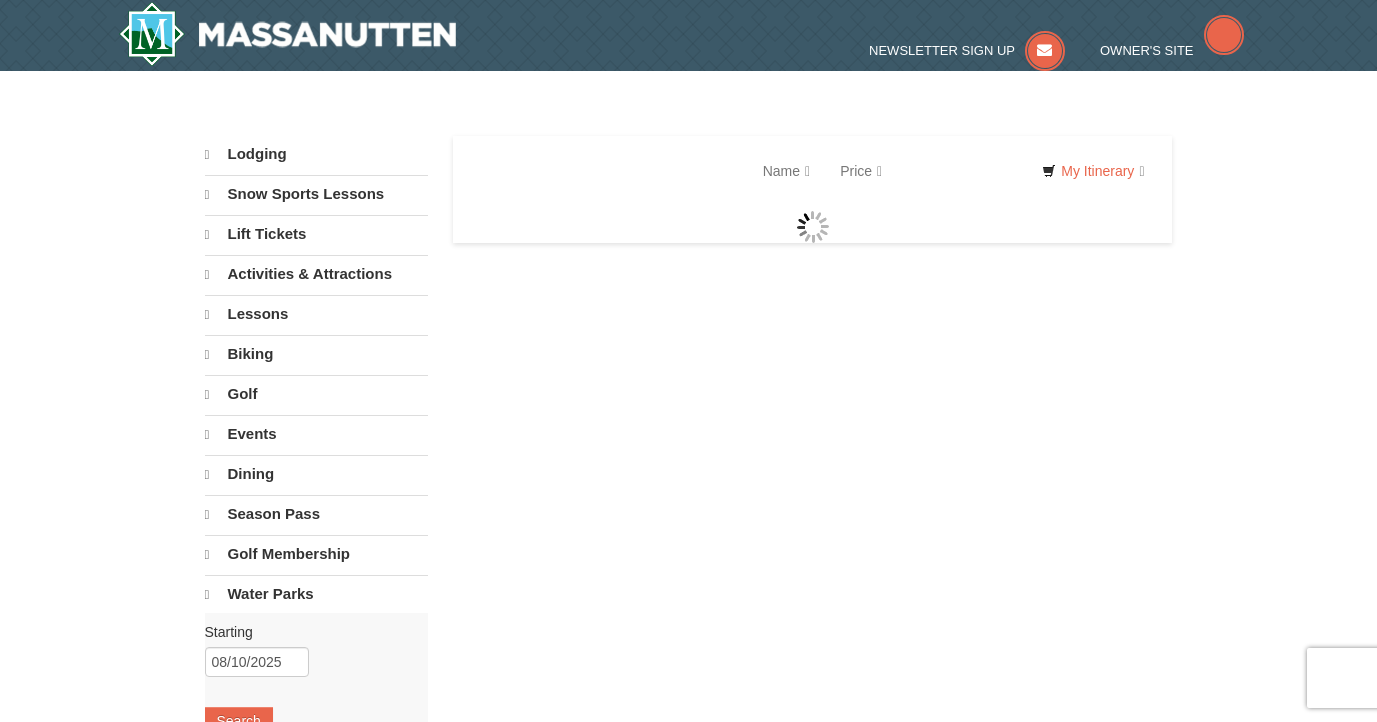 scroll, scrollTop: 0, scrollLeft: 0, axis: both 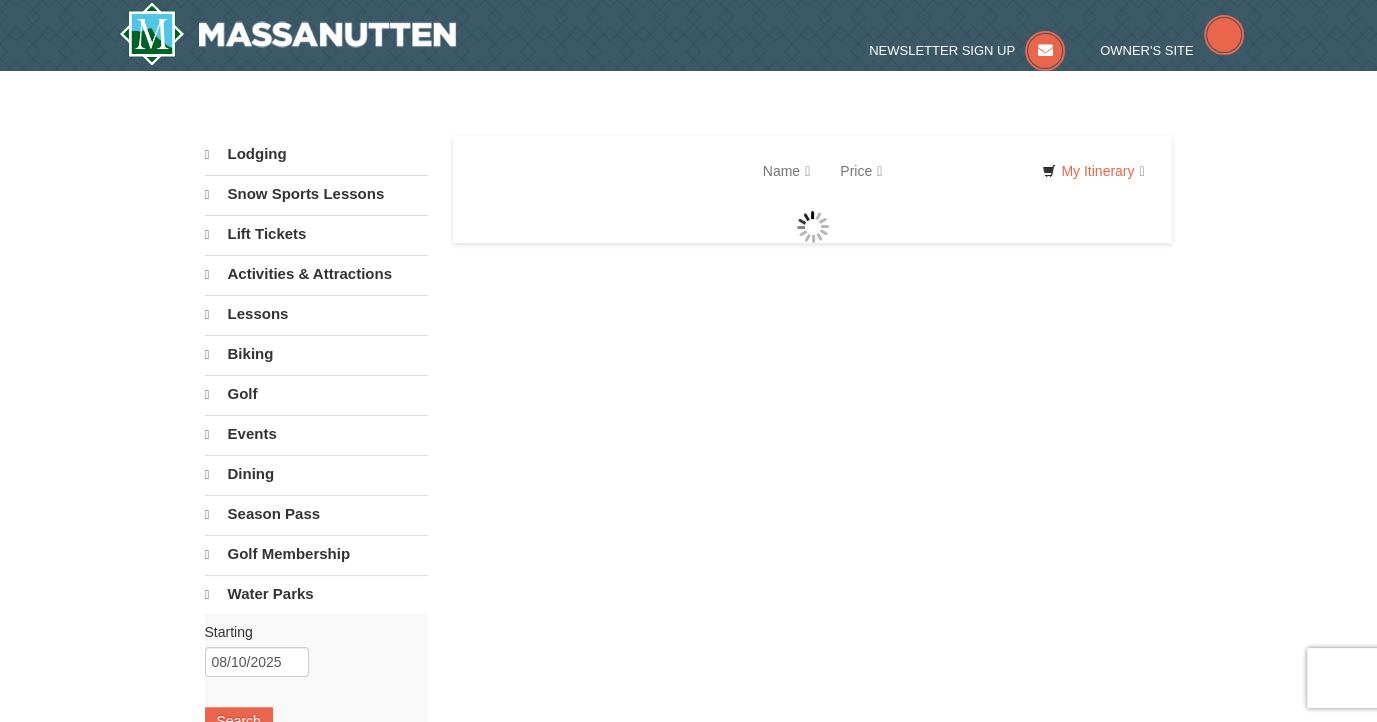 select on "8" 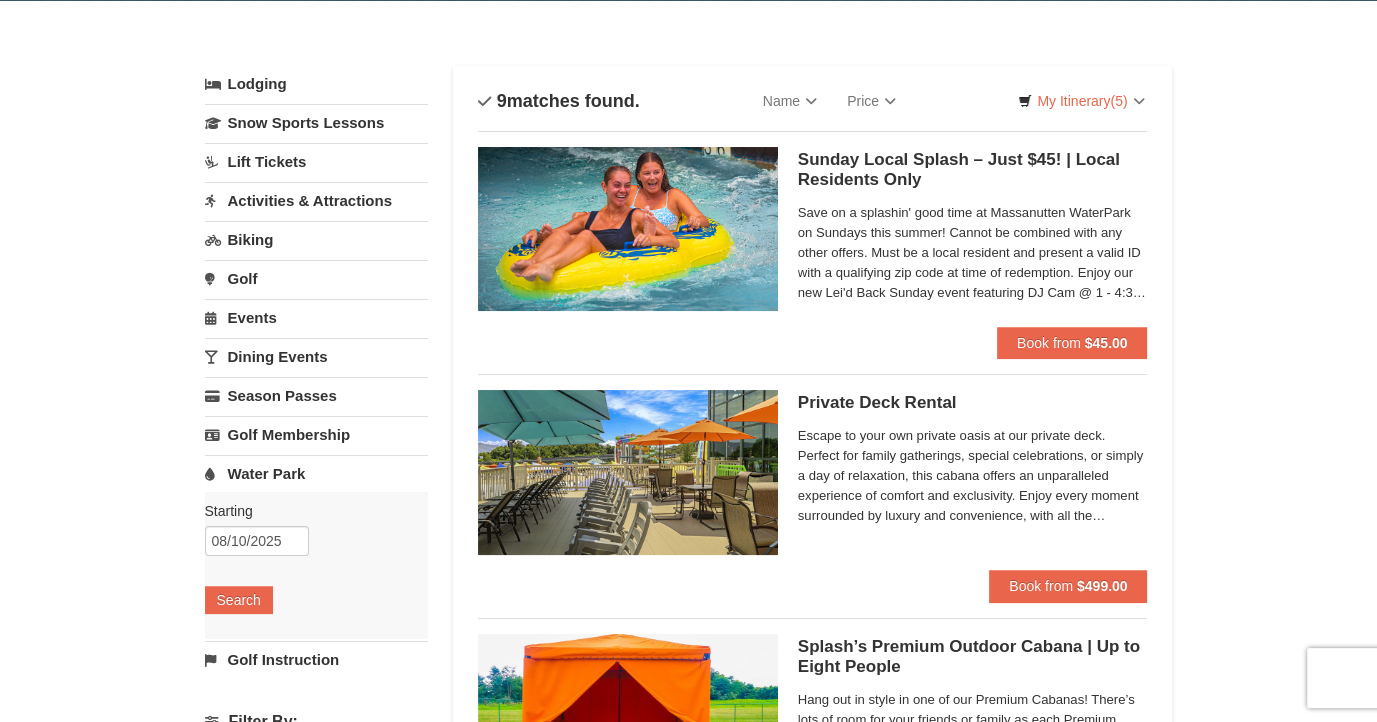 scroll, scrollTop: 0, scrollLeft: 0, axis: both 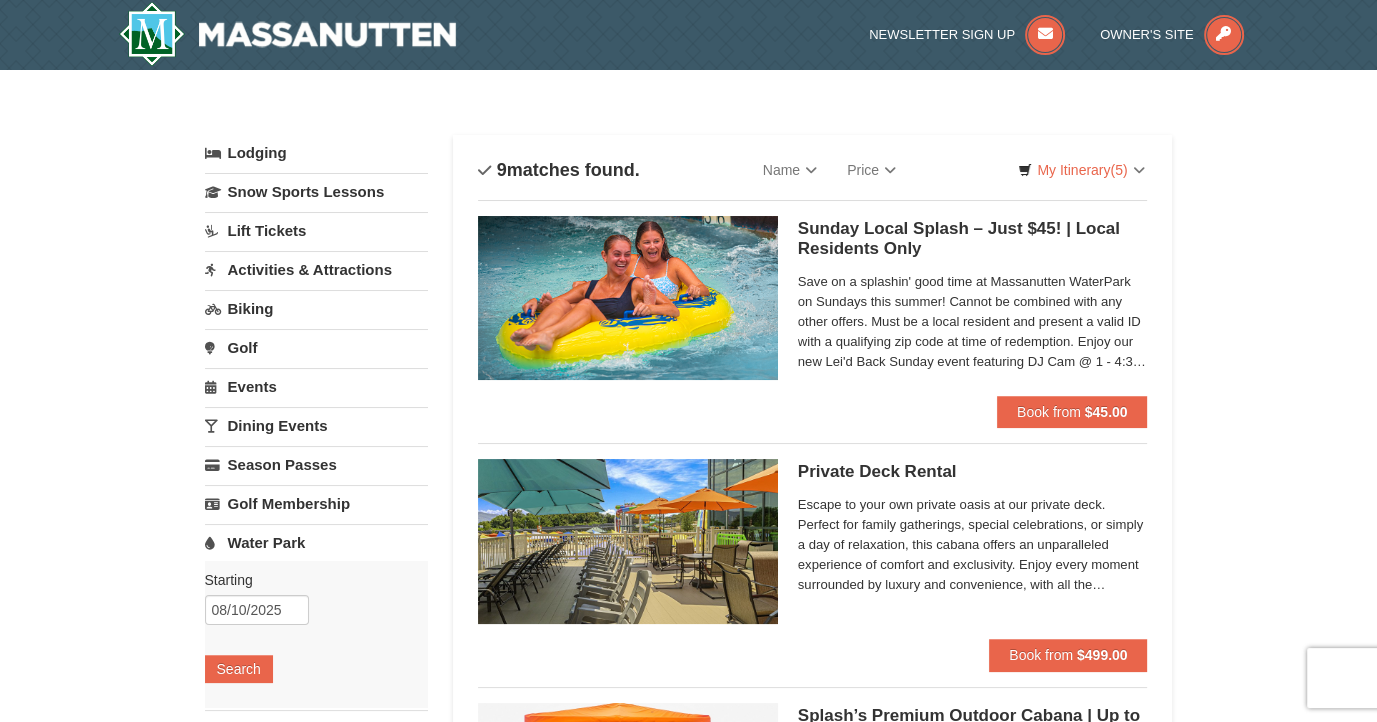 click on "Lodging" at bounding box center [316, 153] 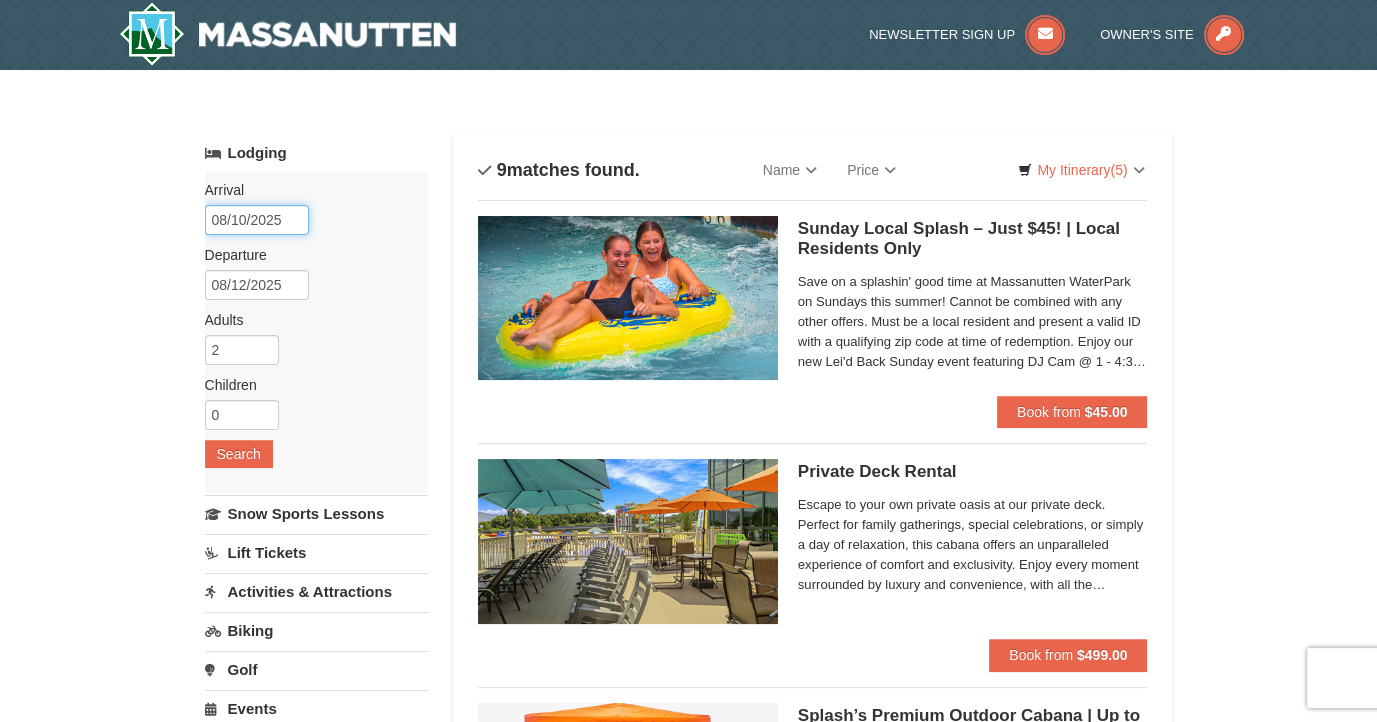 click on "08/10/2025" at bounding box center [257, 220] 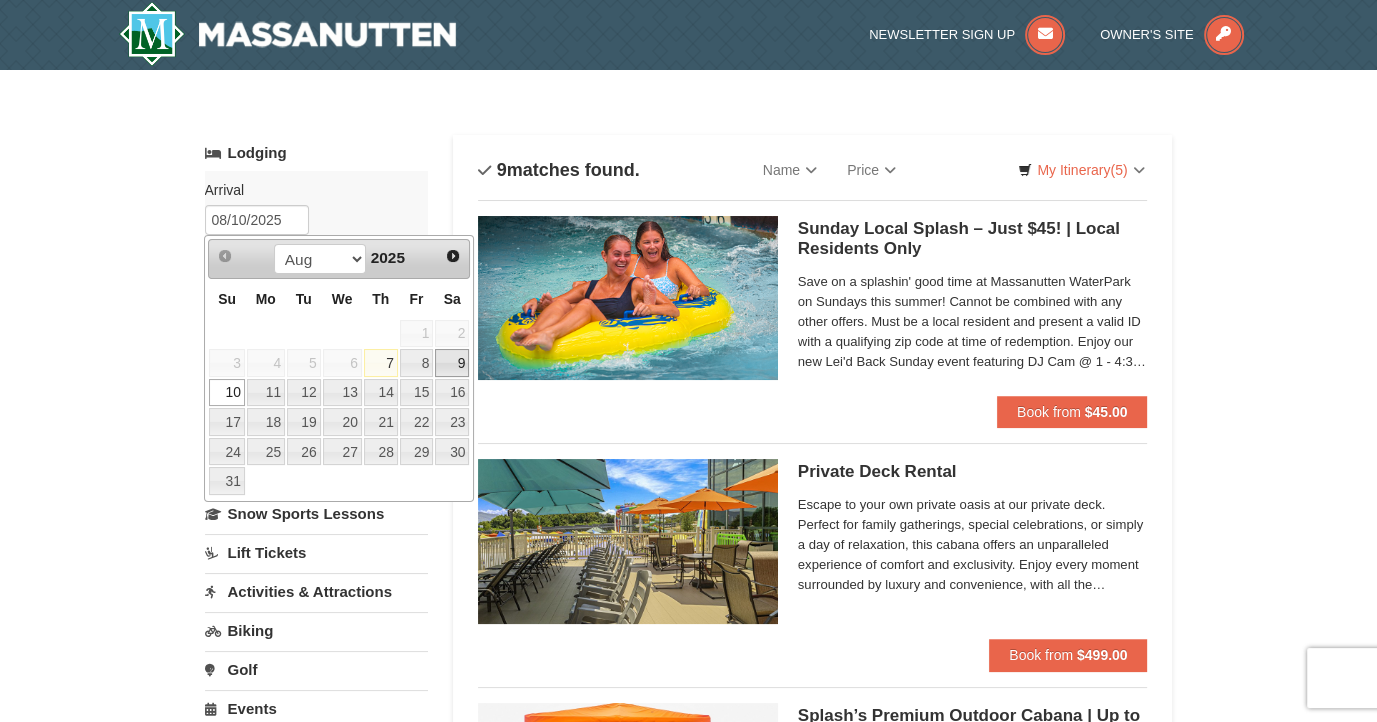 click on "9" at bounding box center (452, 363) 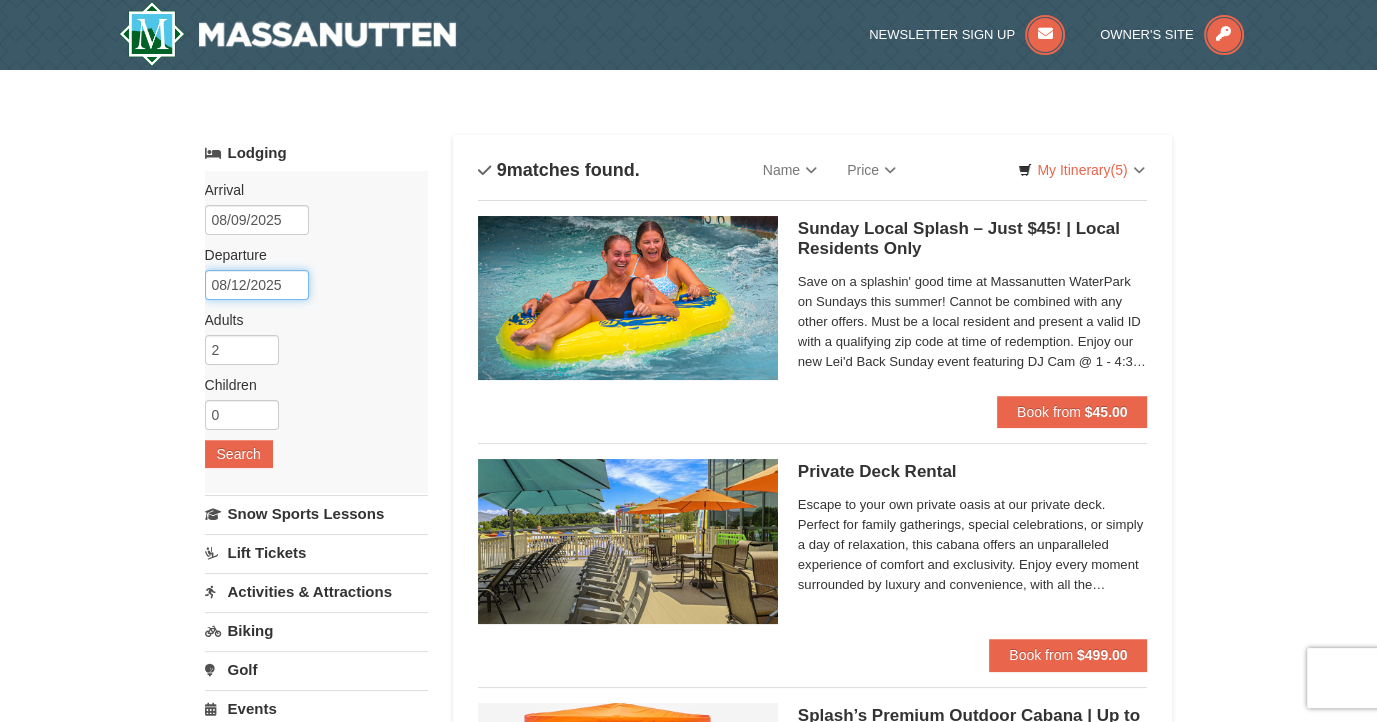 click on "08/12/2025" at bounding box center (257, 285) 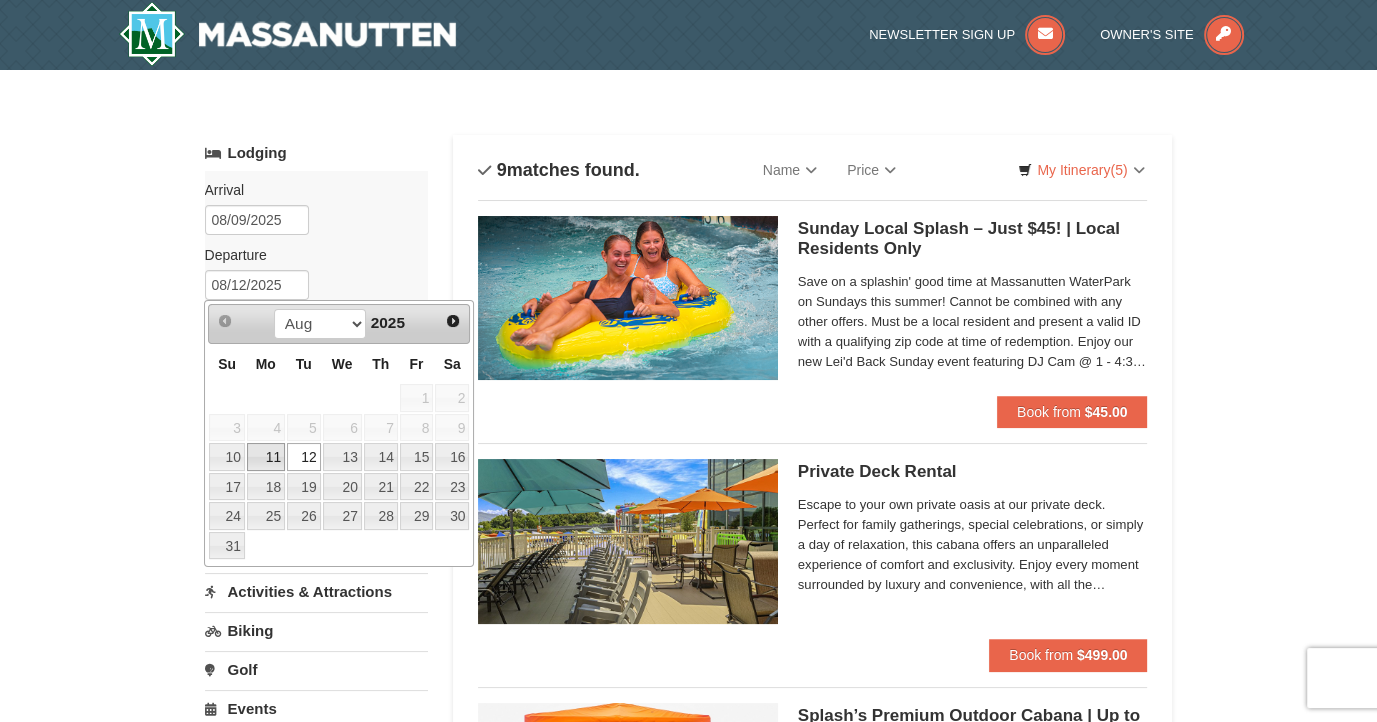 click on "11" at bounding box center [266, 457] 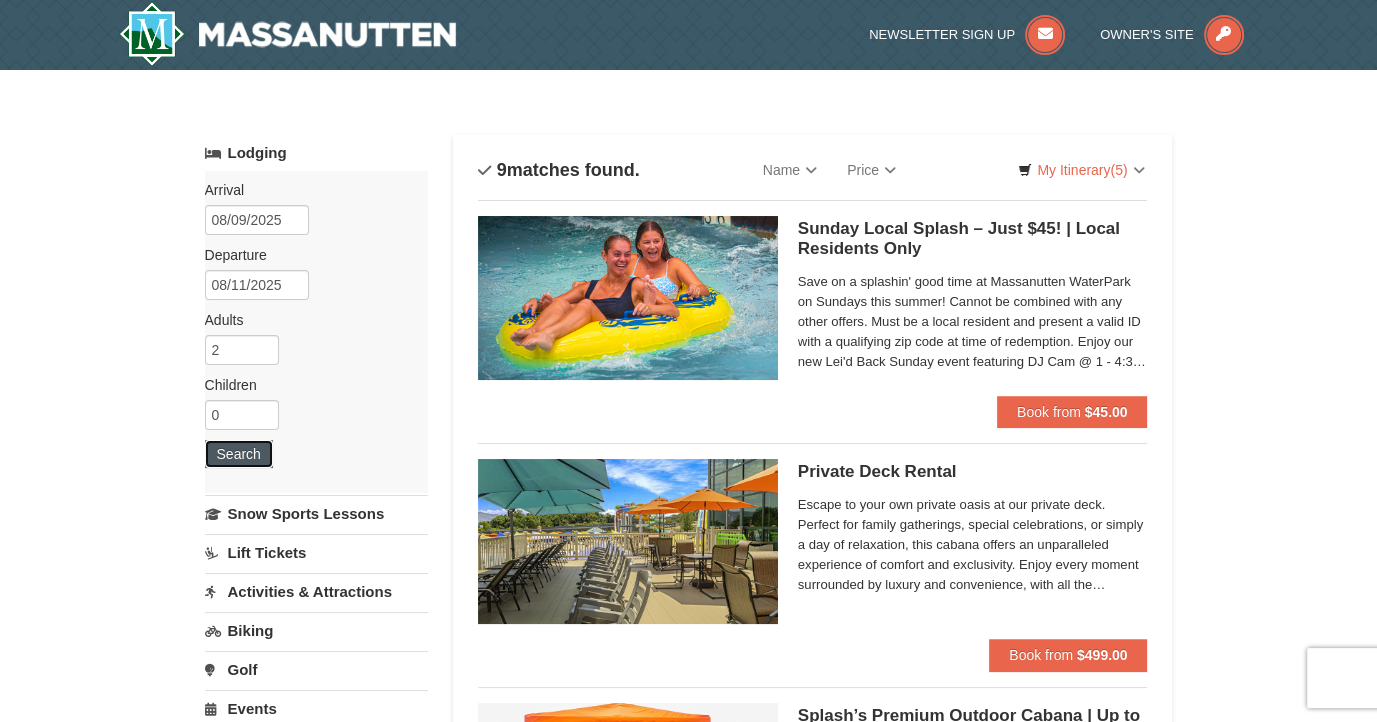 click on "Search" at bounding box center (239, 454) 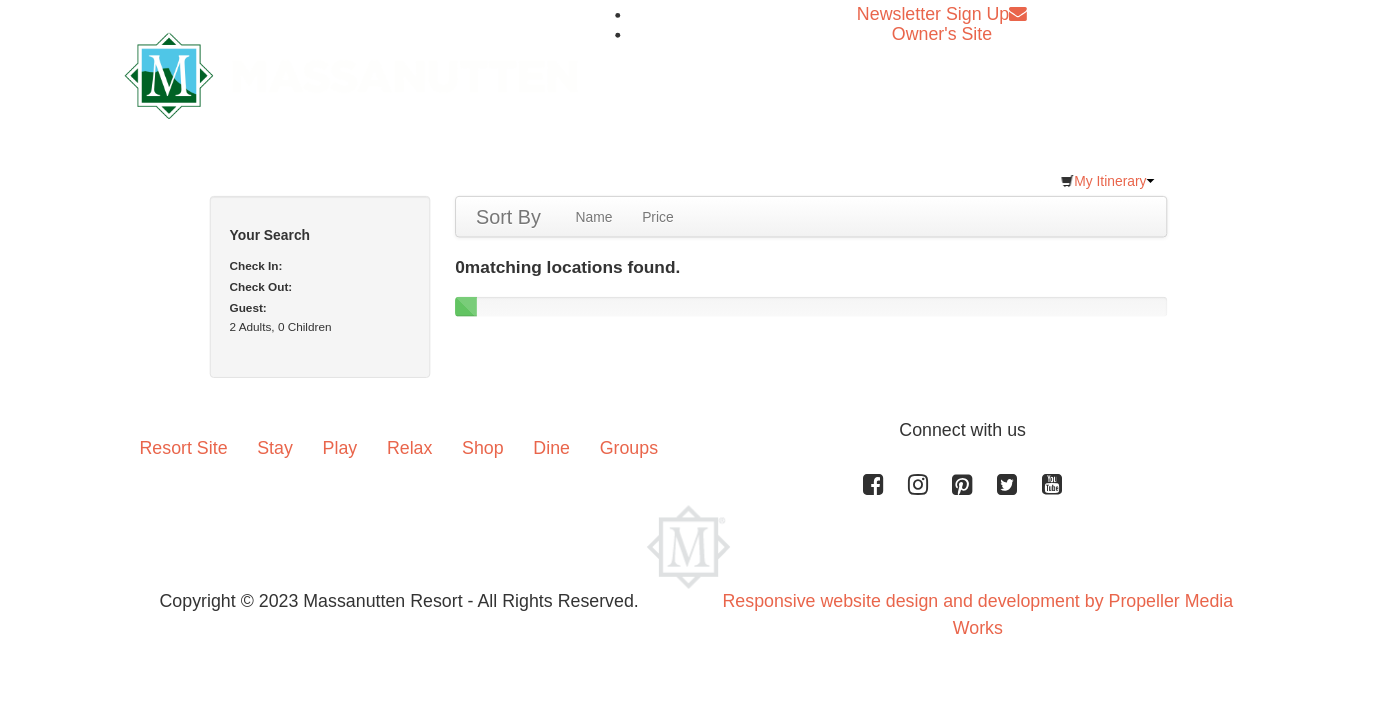 scroll, scrollTop: 0, scrollLeft: 0, axis: both 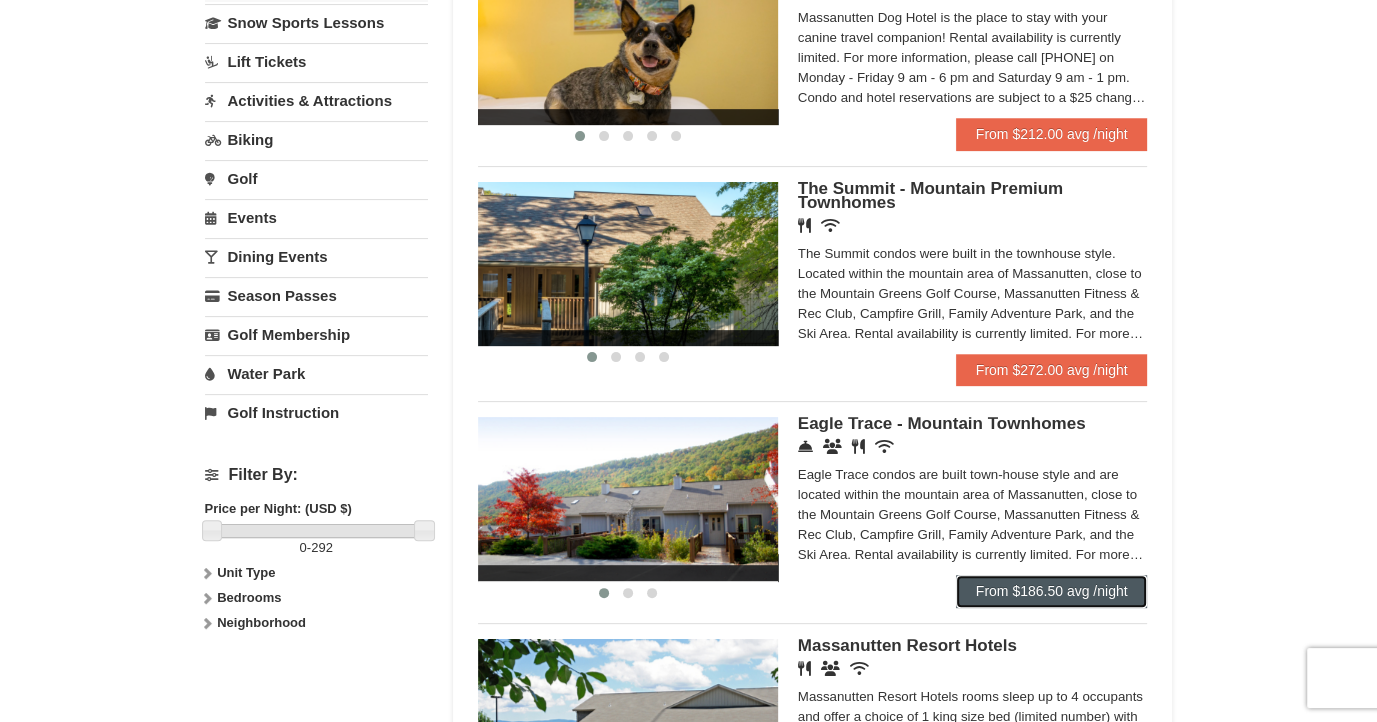 click on "From $186.50 avg /night" at bounding box center (1052, 591) 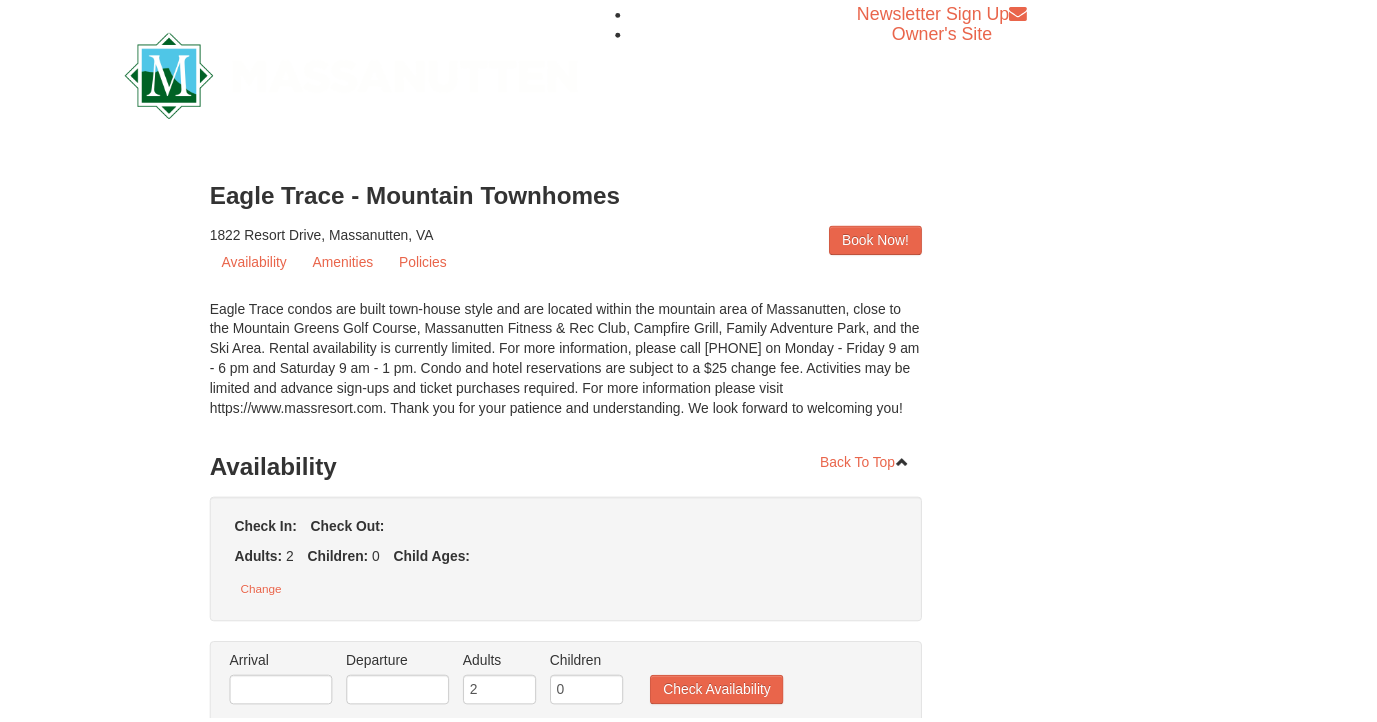 scroll, scrollTop: 0, scrollLeft: 0, axis: both 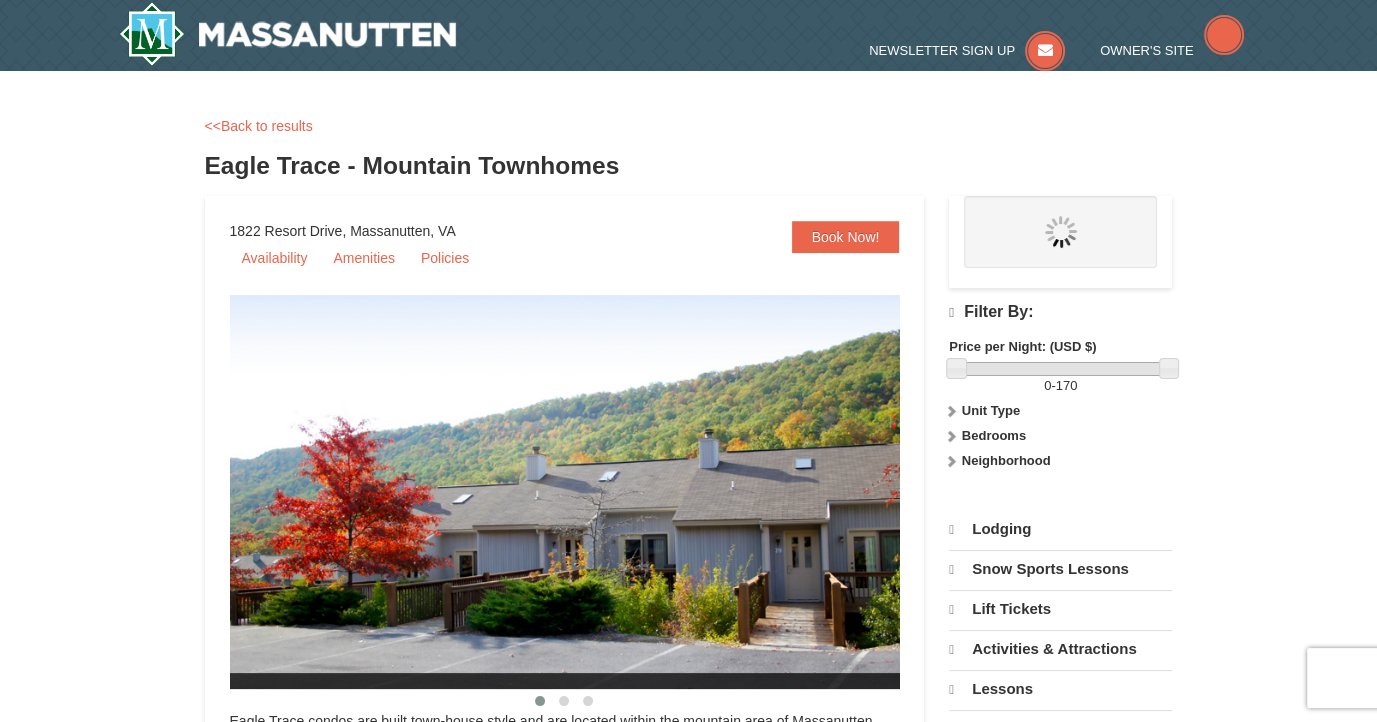 select on "8" 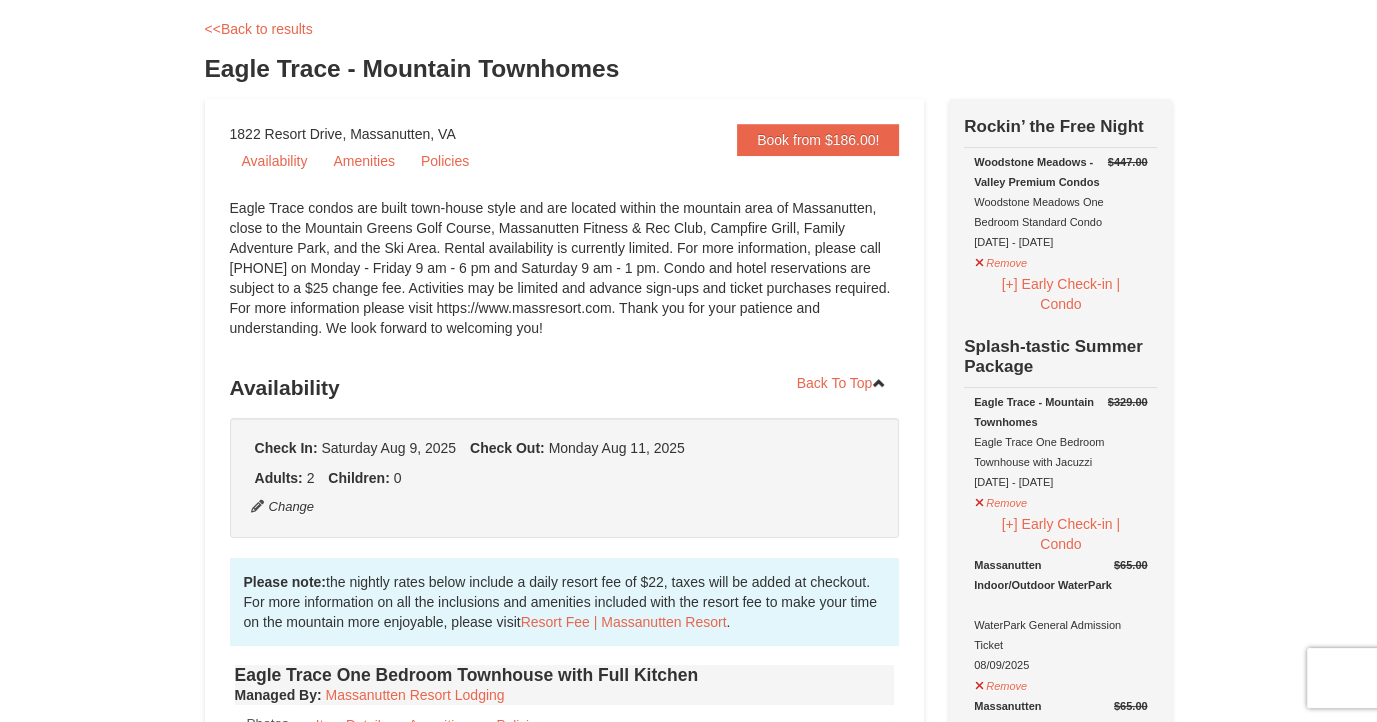 scroll, scrollTop: 123, scrollLeft: 0, axis: vertical 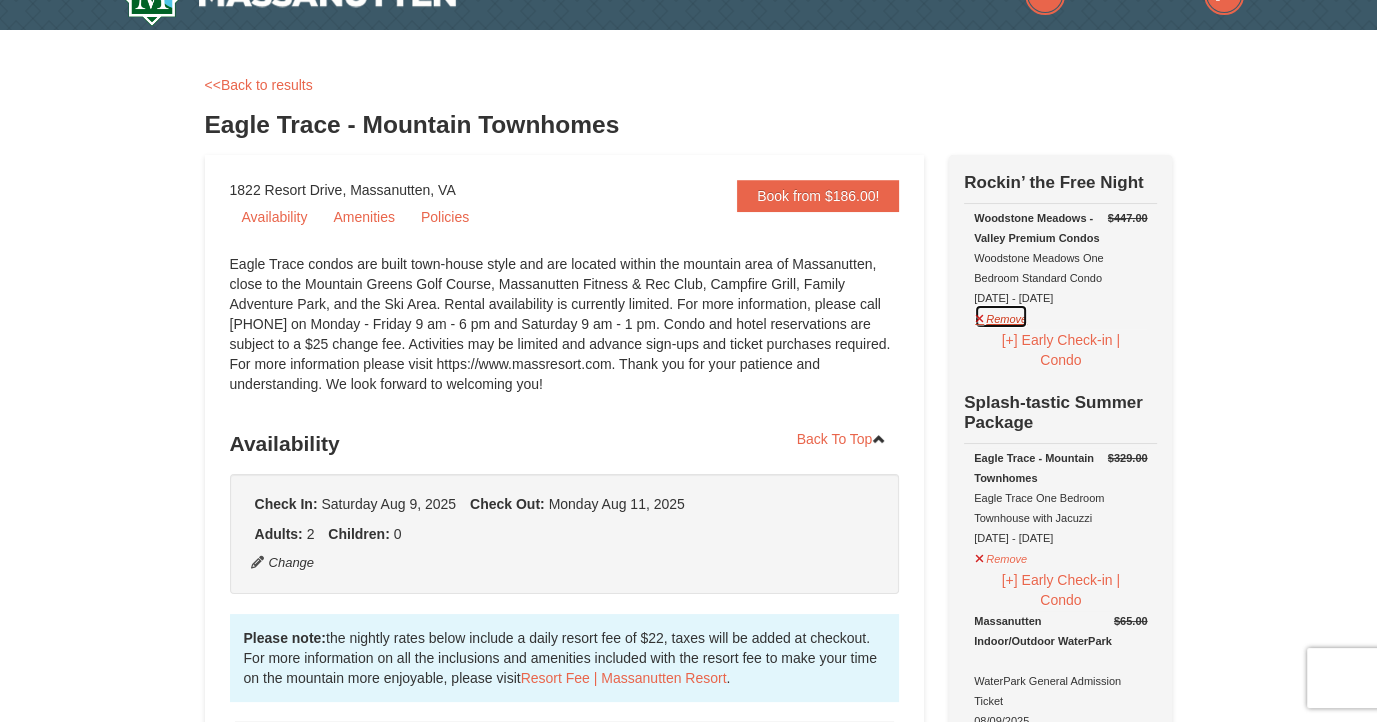 click on "Remove" at bounding box center [1001, 316] 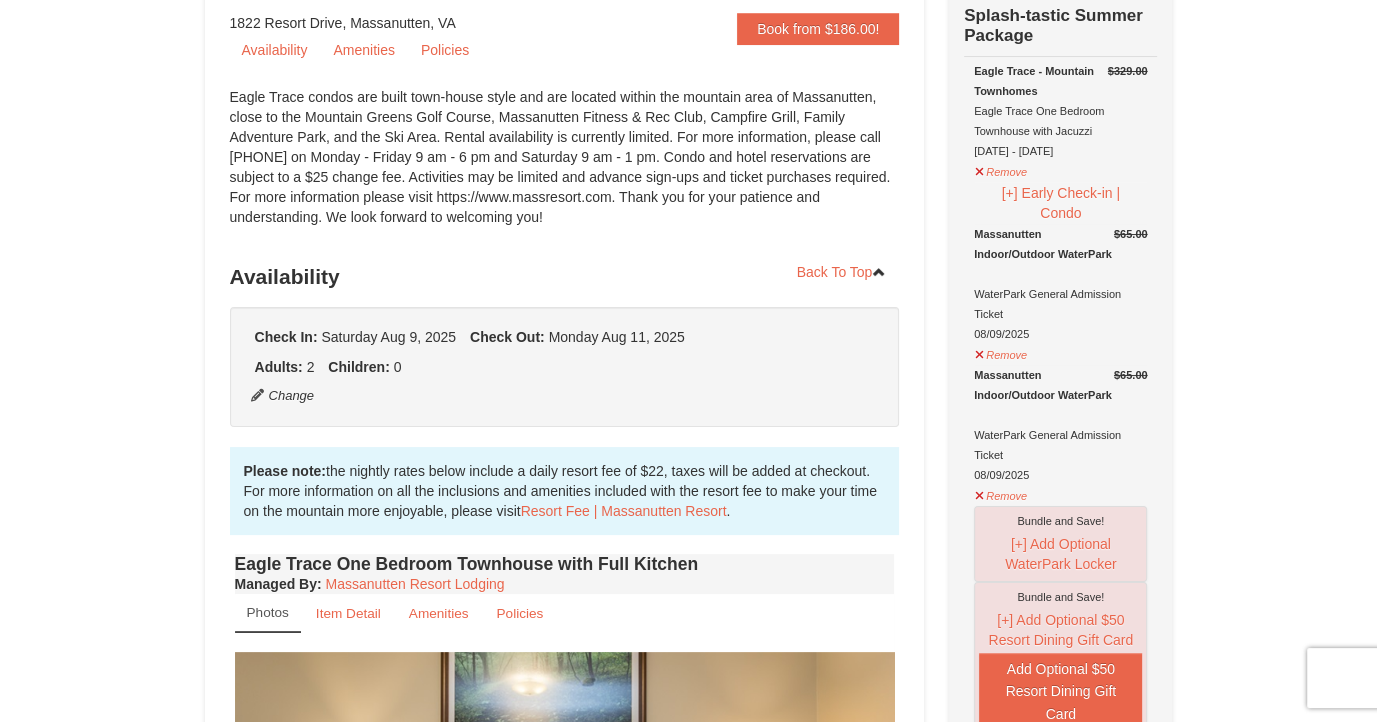 scroll, scrollTop: 238, scrollLeft: 0, axis: vertical 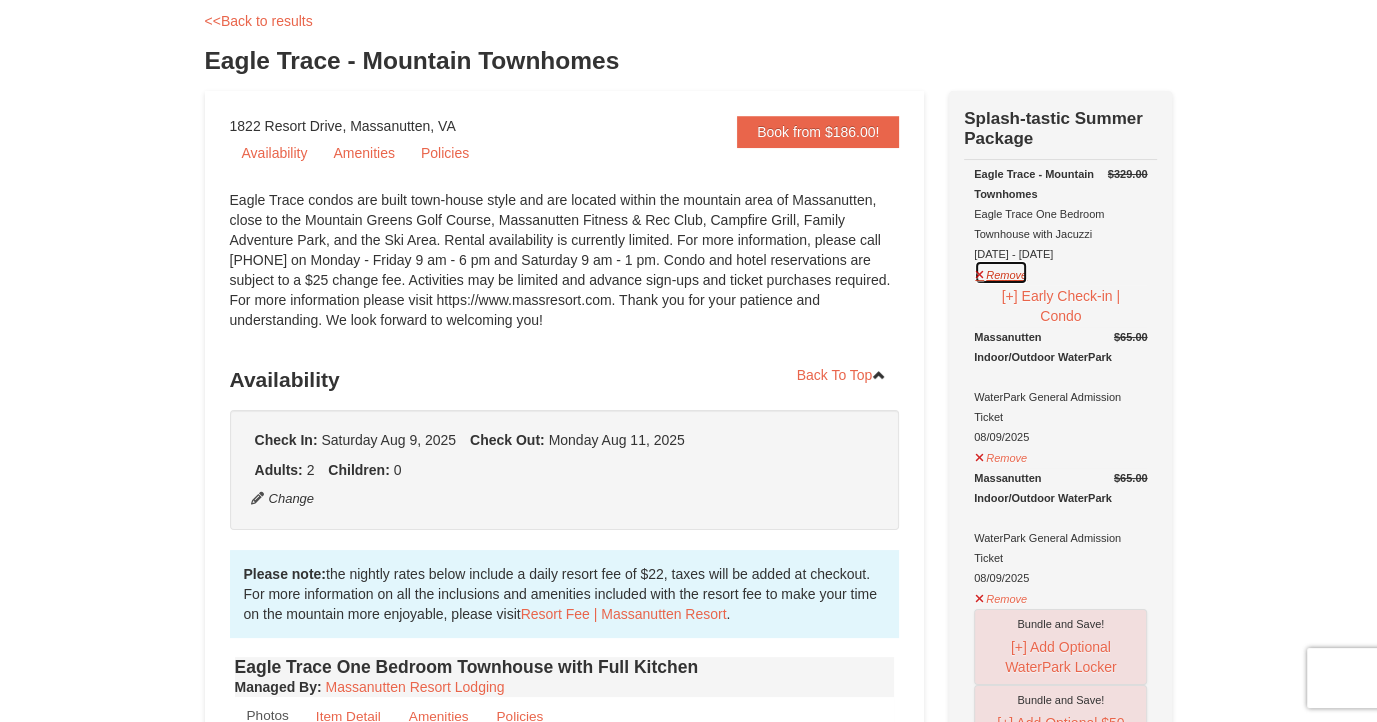 click on "Remove" at bounding box center (1001, 272) 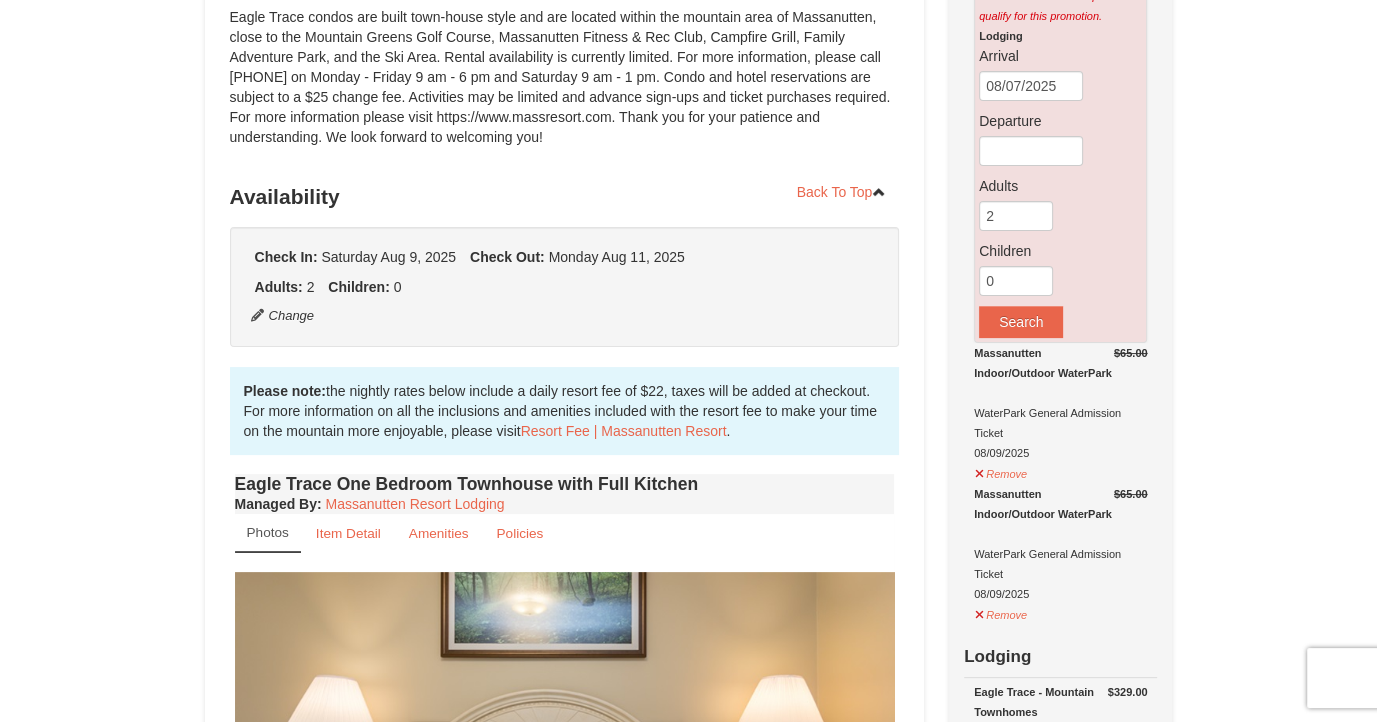 scroll, scrollTop: 294, scrollLeft: 0, axis: vertical 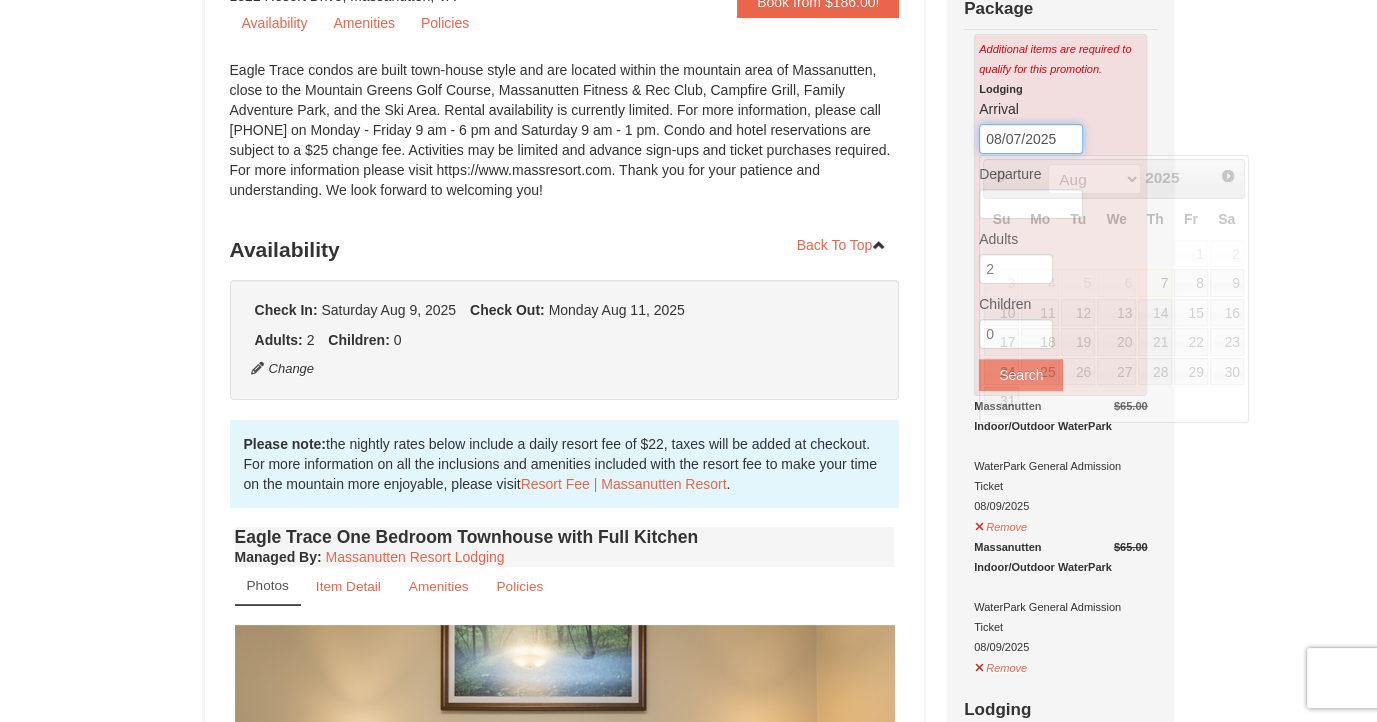 click on "08/07/2025" at bounding box center [1031, 139] 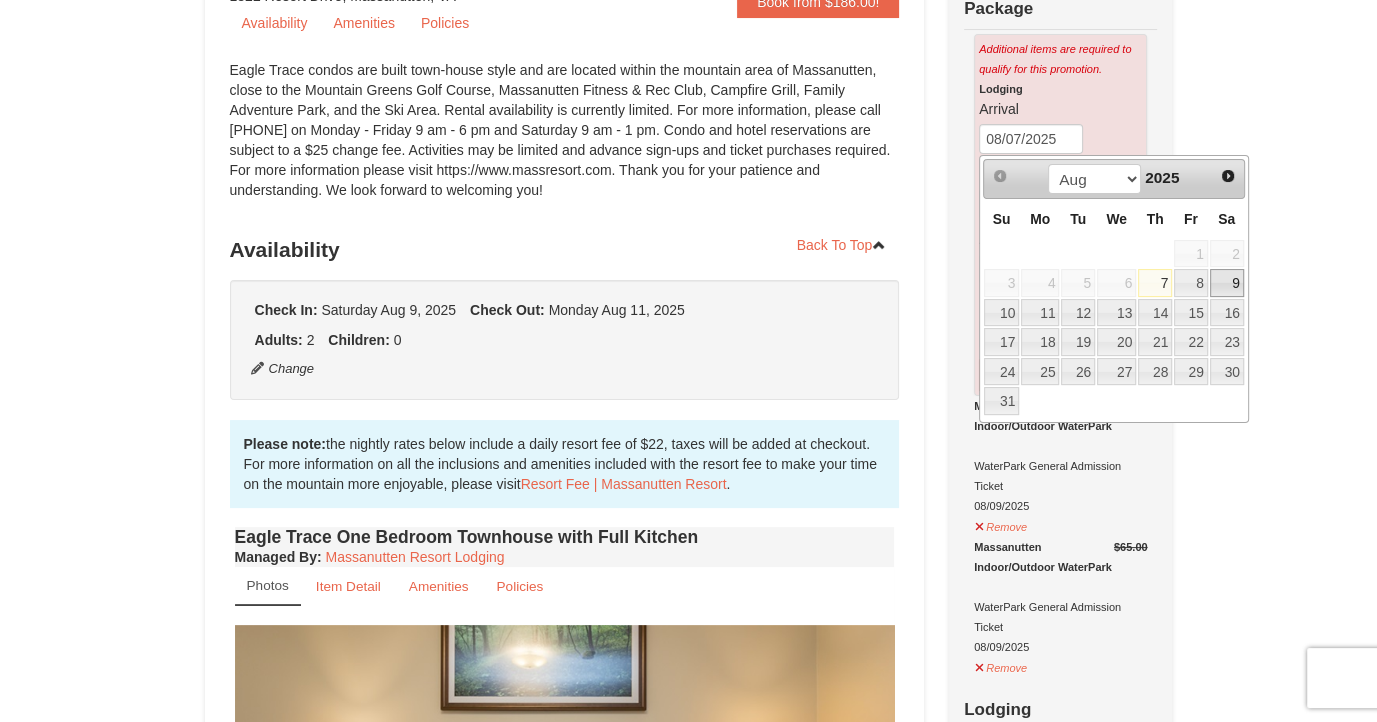 click on "9" at bounding box center [1227, 283] 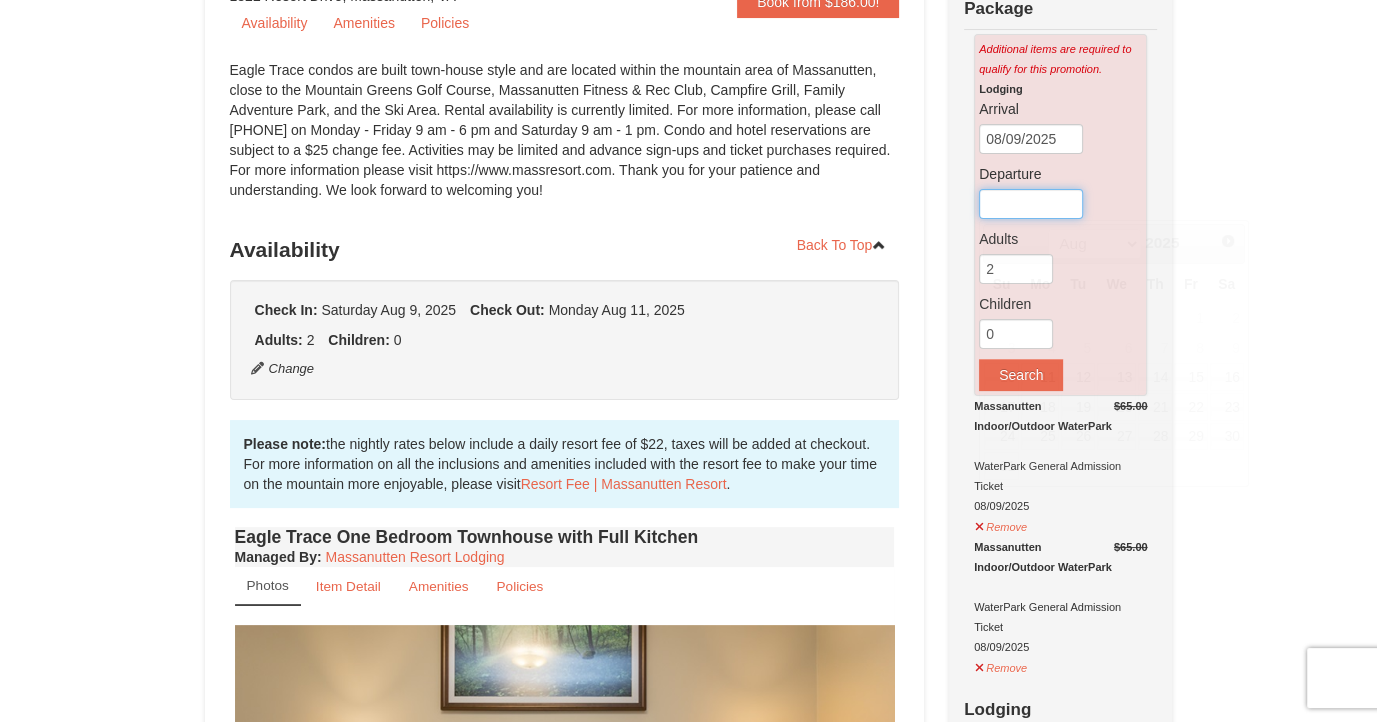 click at bounding box center (1031, 204) 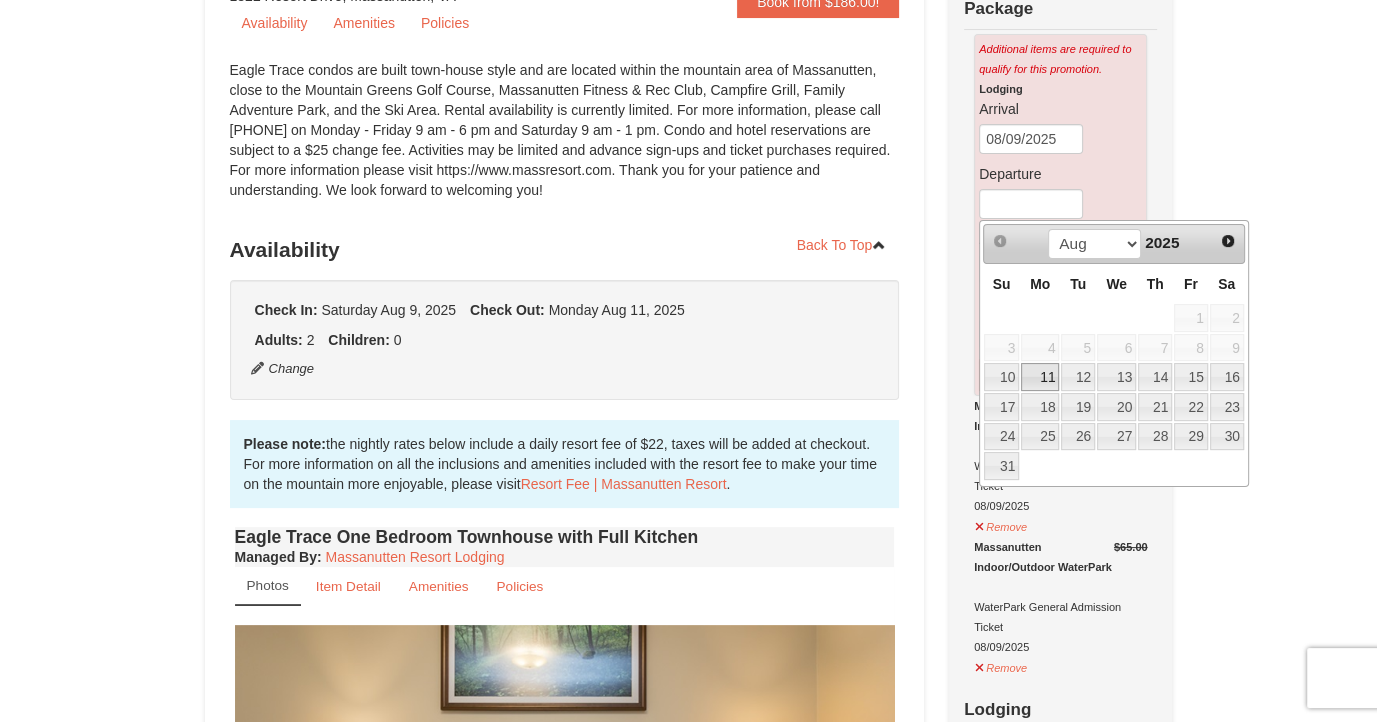 click on "11" at bounding box center [1040, 377] 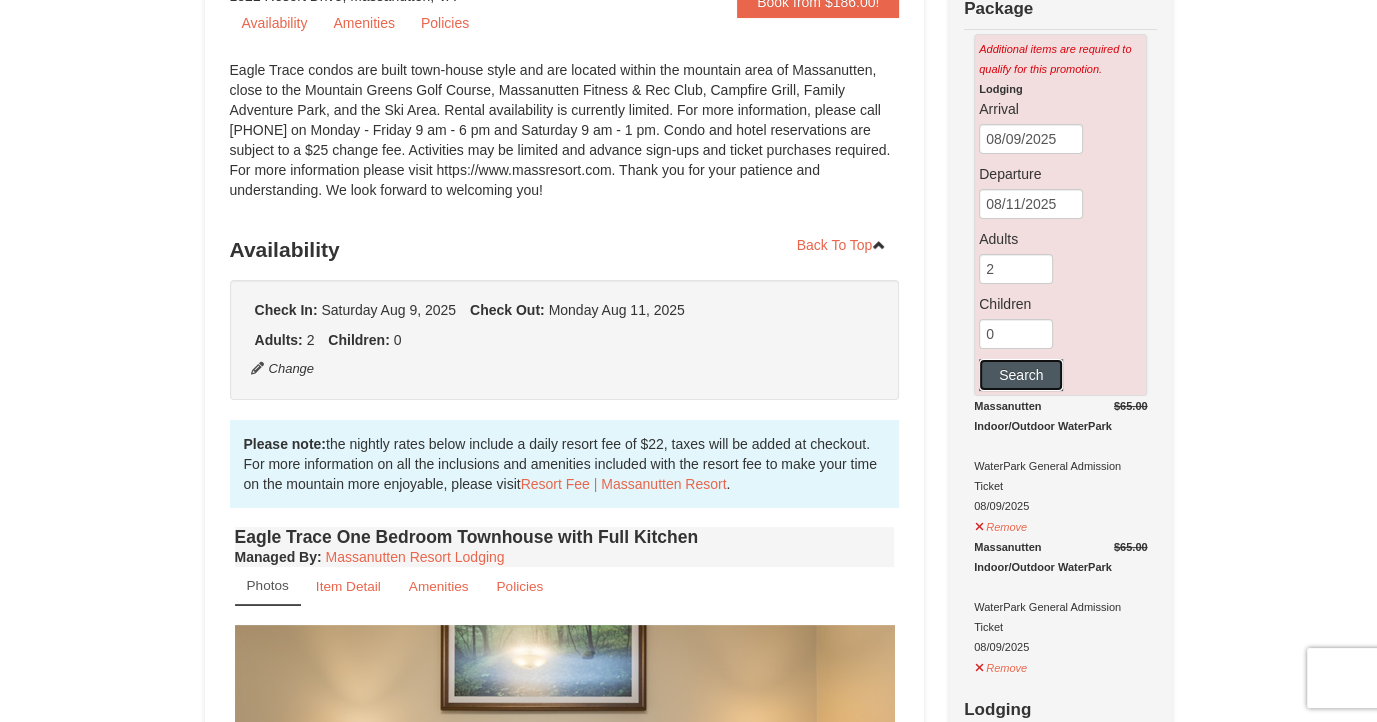 click on "Search" at bounding box center [1021, 375] 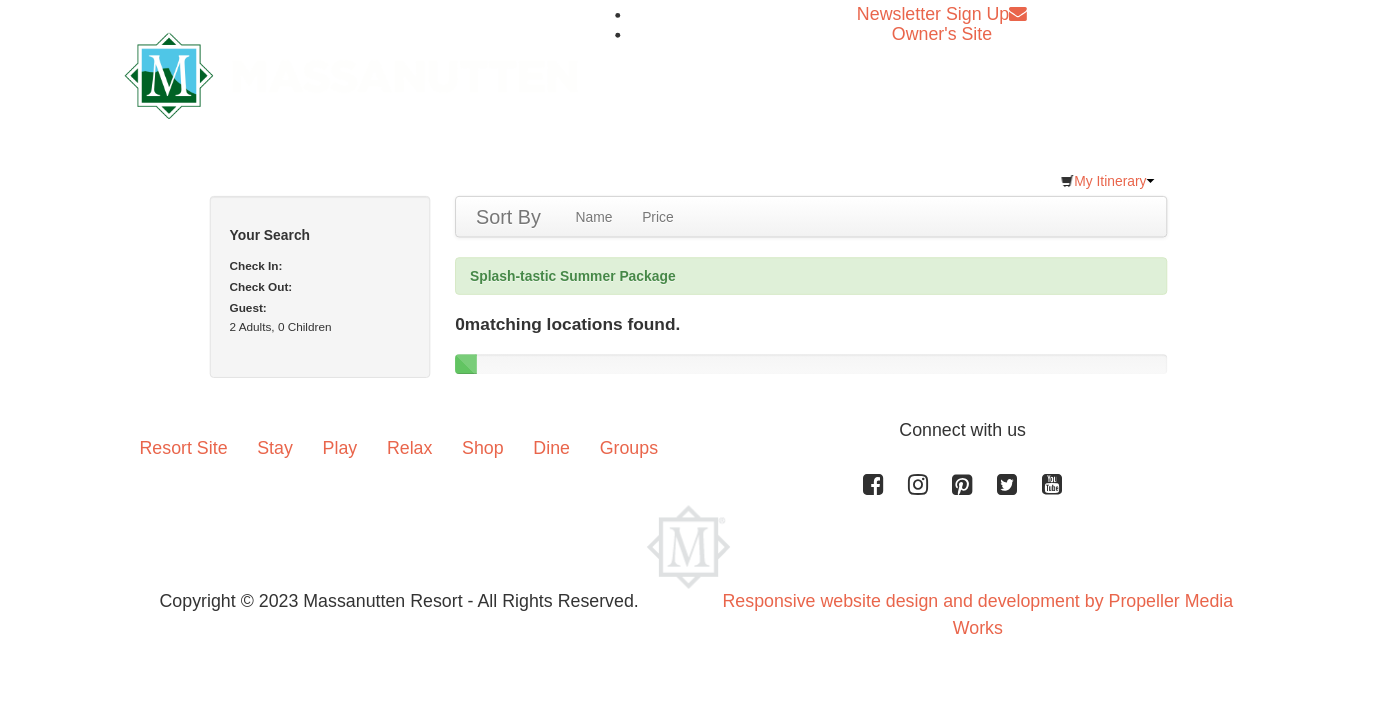 scroll, scrollTop: 0, scrollLeft: 0, axis: both 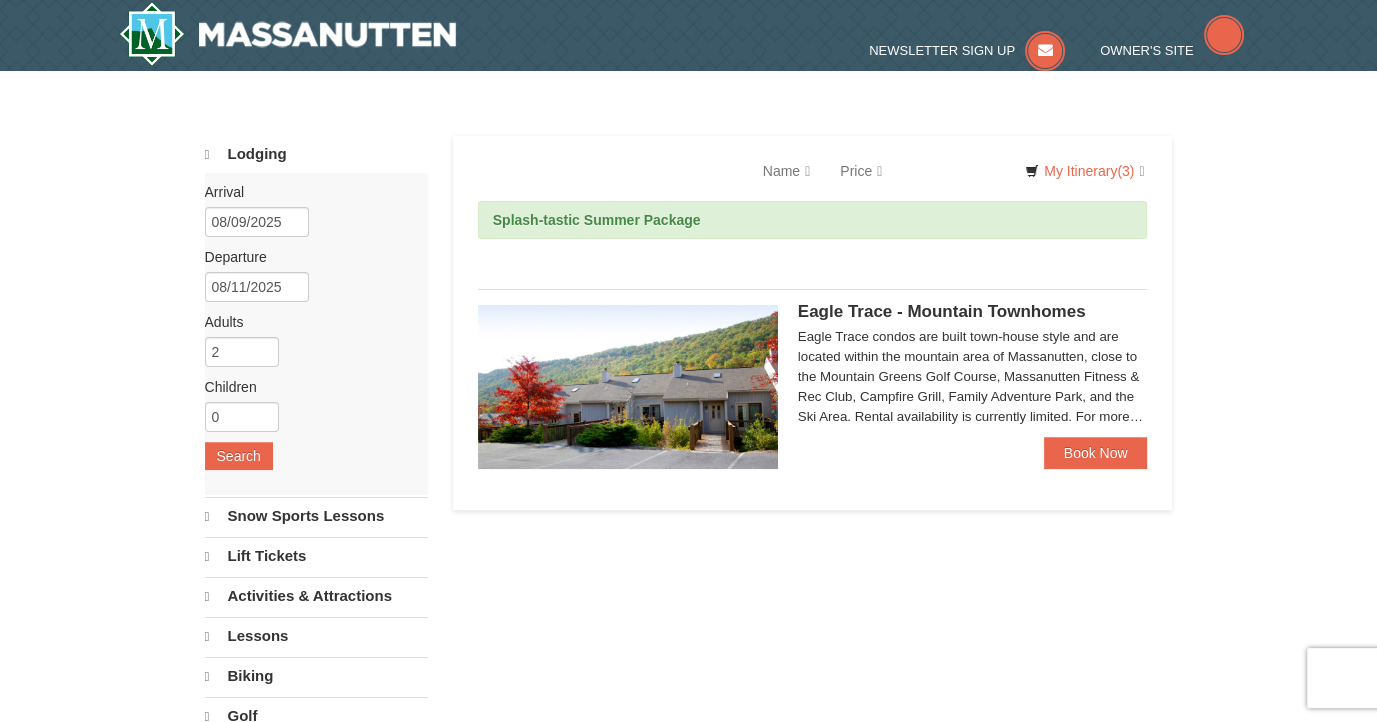 select on "8" 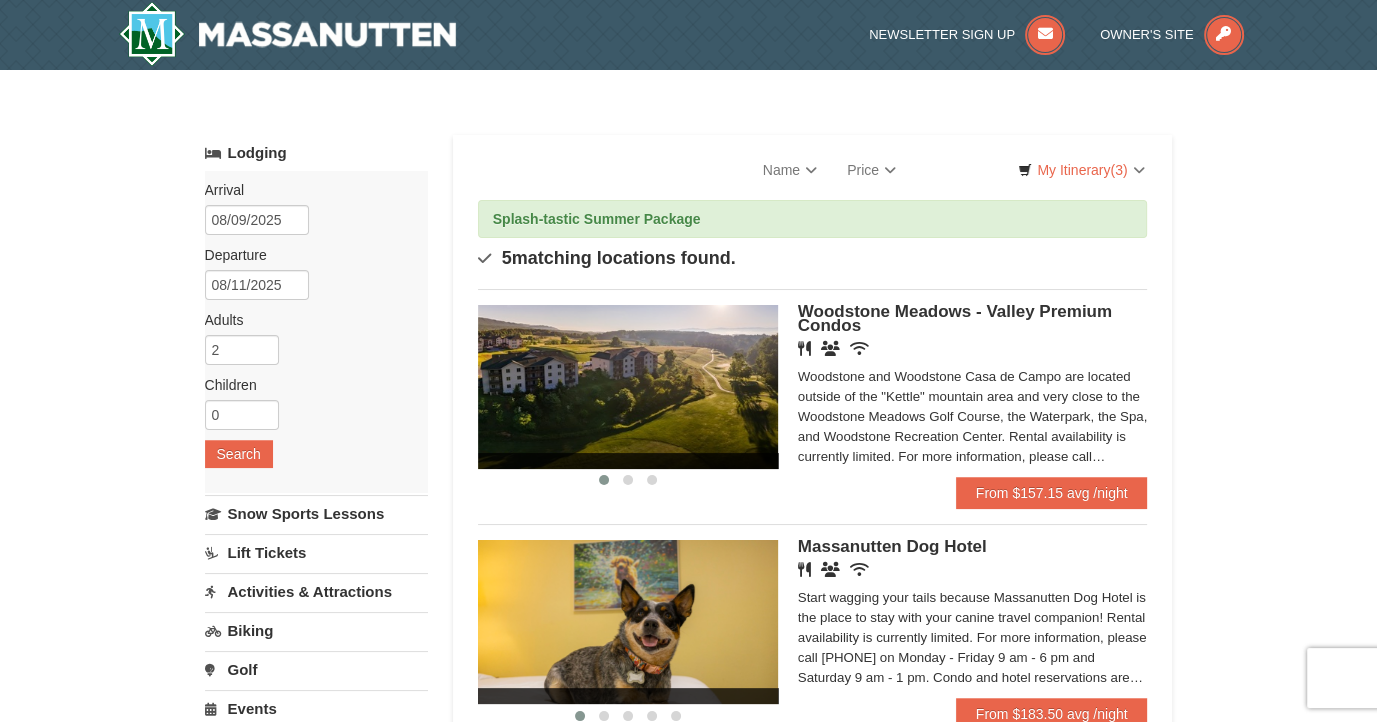 scroll, scrollTop: 0, scrollLeft: 0, axis: both 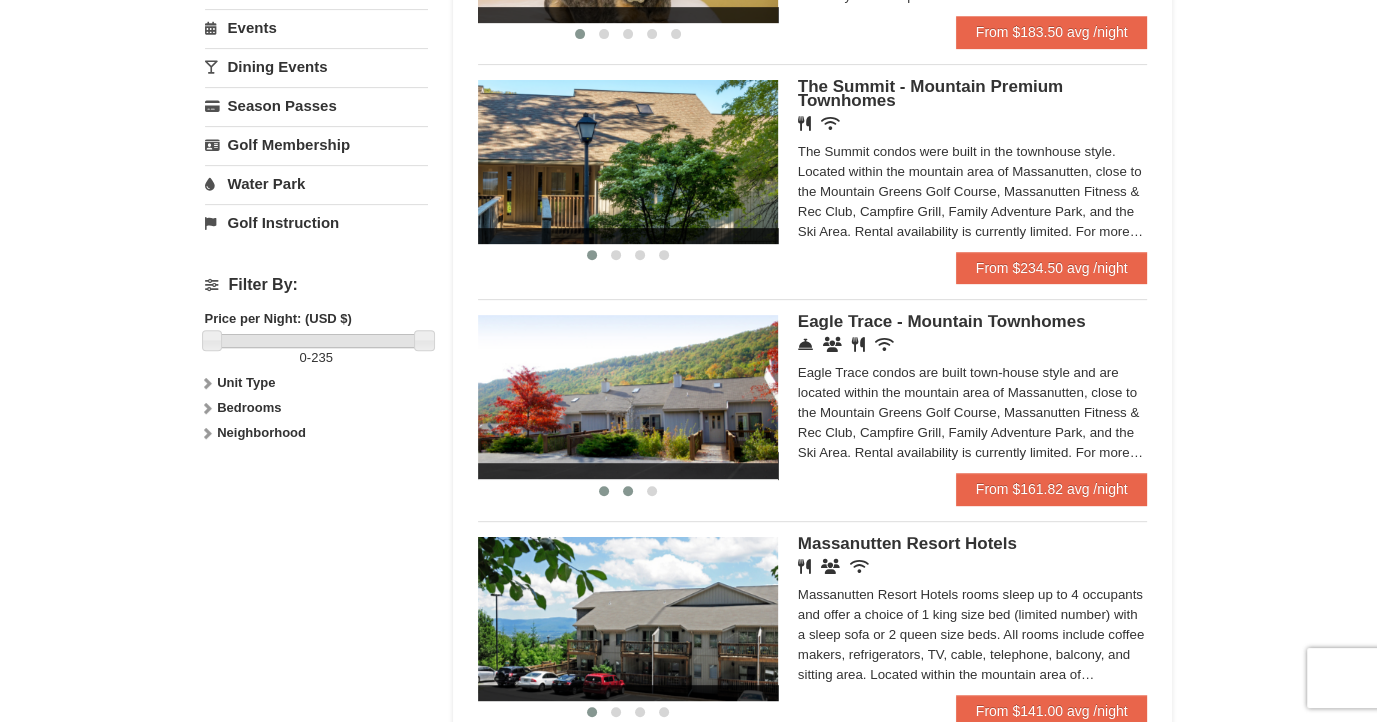 click at bounding box center [628, 491] 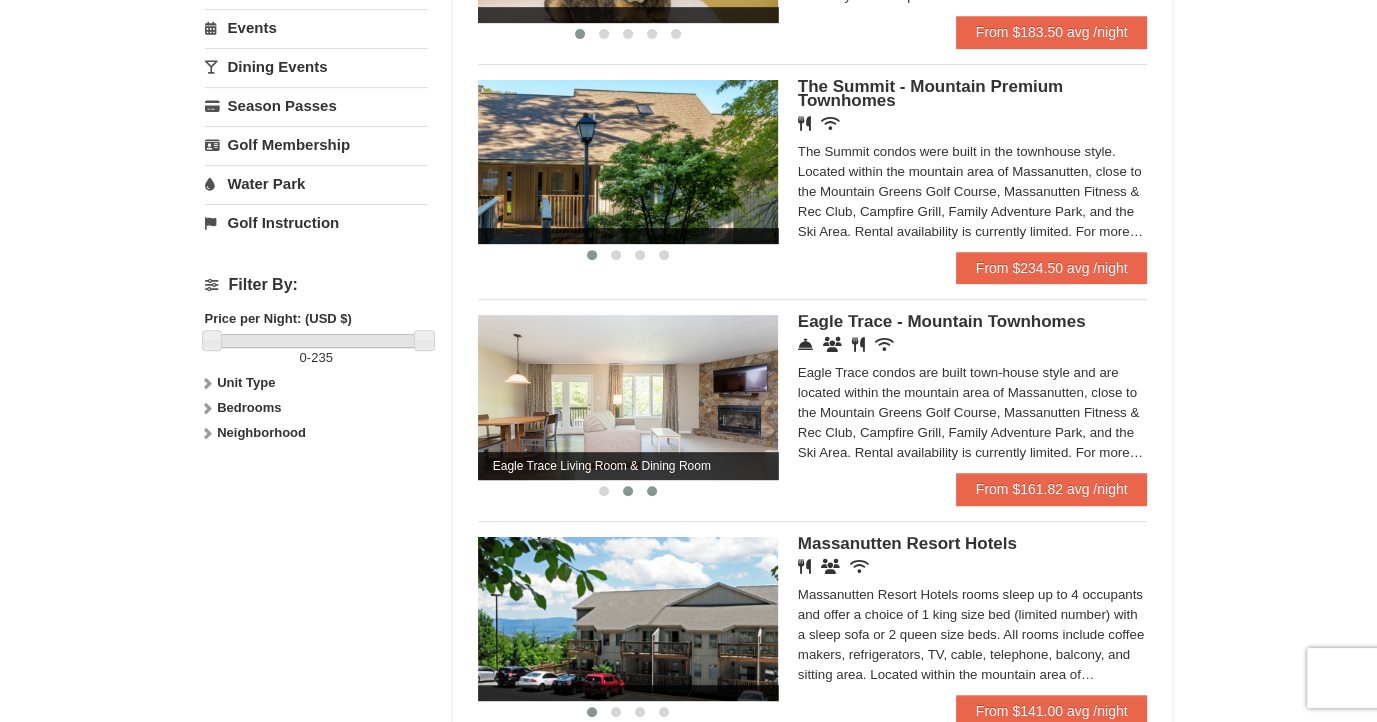 click at bounding box center [652, 491] 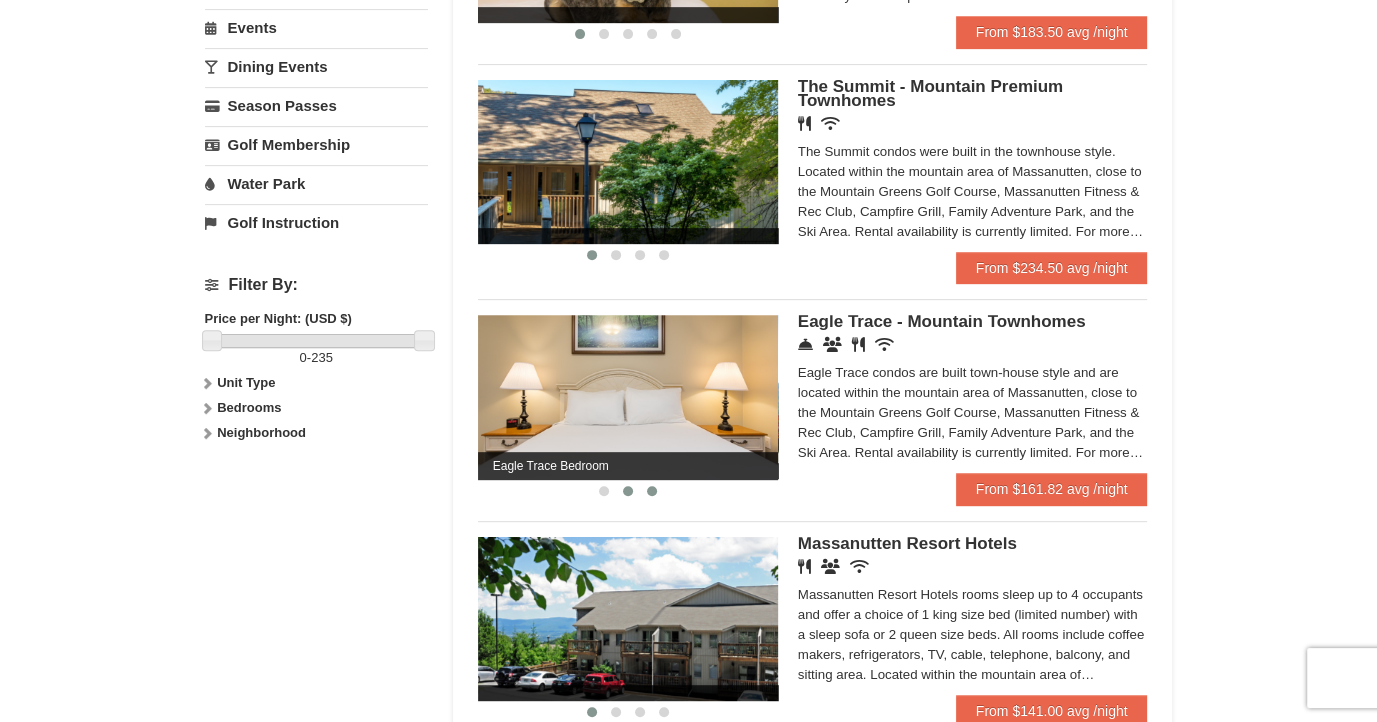 click at bounding box center [628, 491] 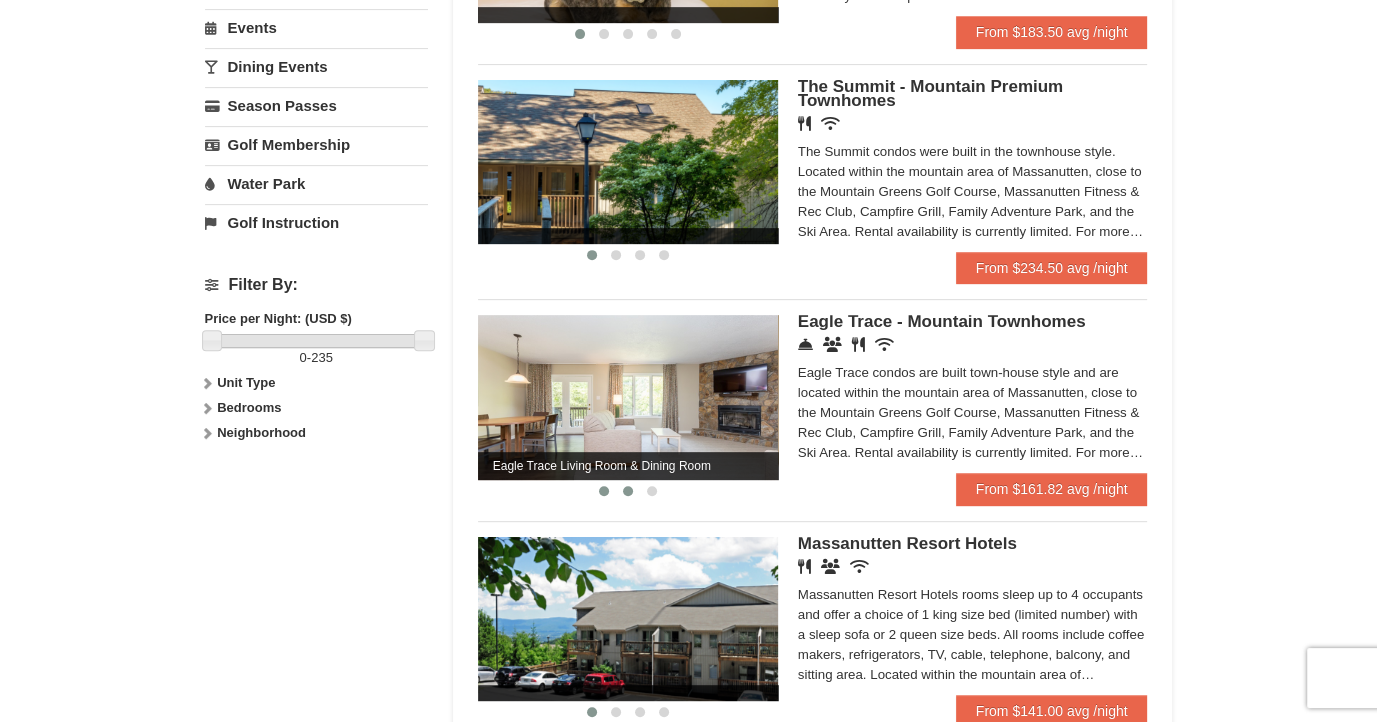 click at bounding box center (604, 491) 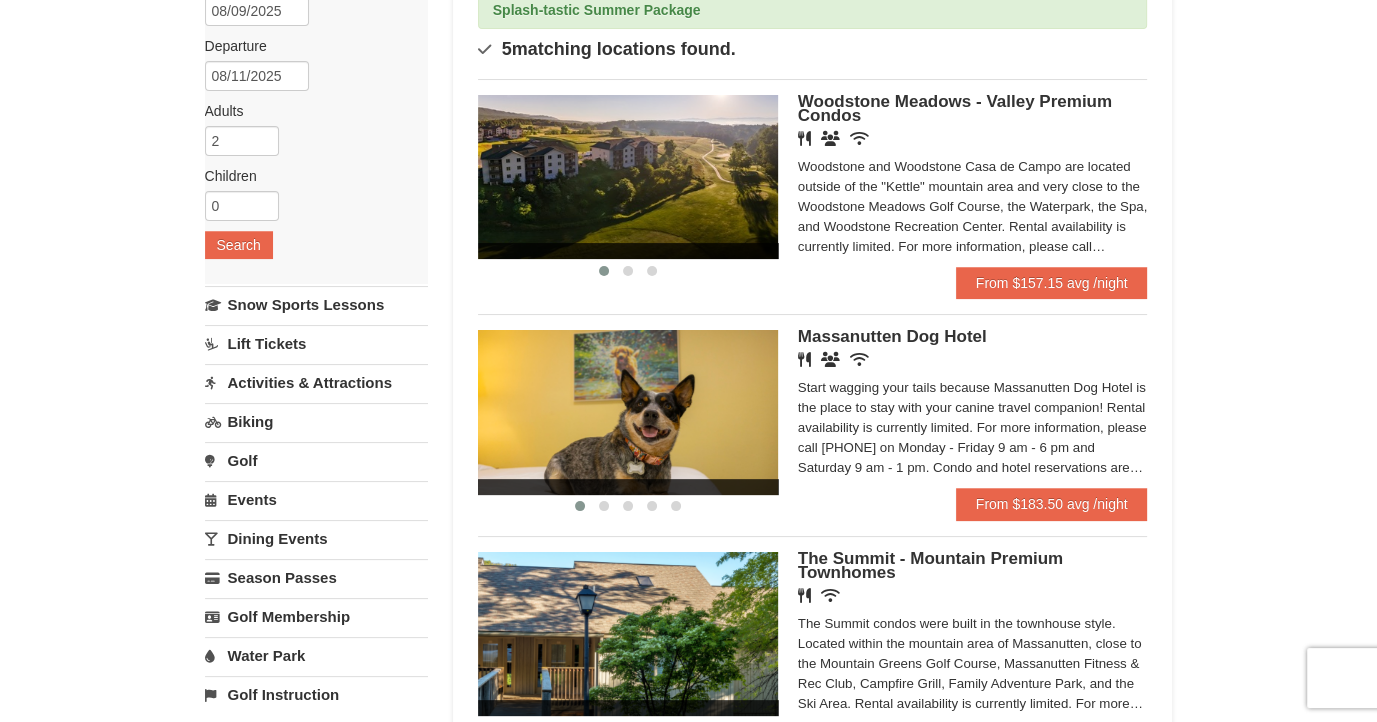 scroll, scrollTop: 207, scrollLeft: 0, axis: vertical 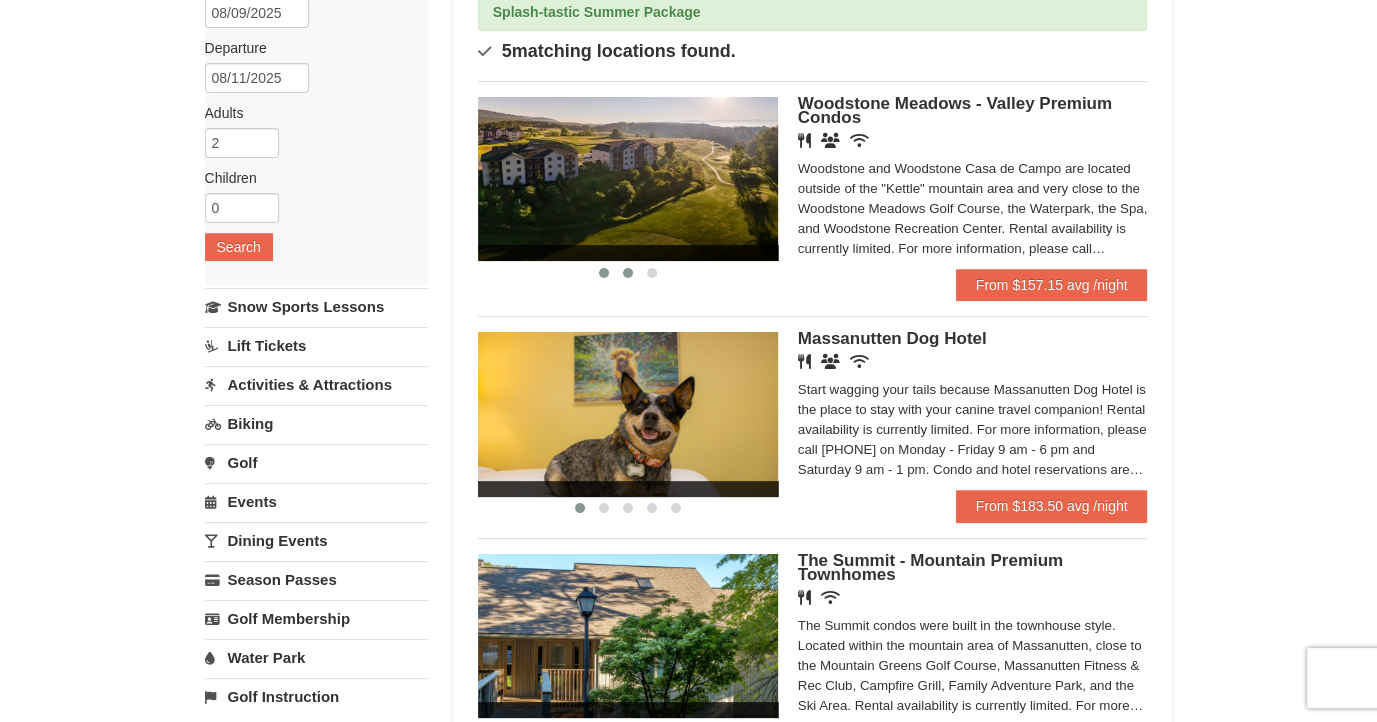 click at bounding box center (628, 273) 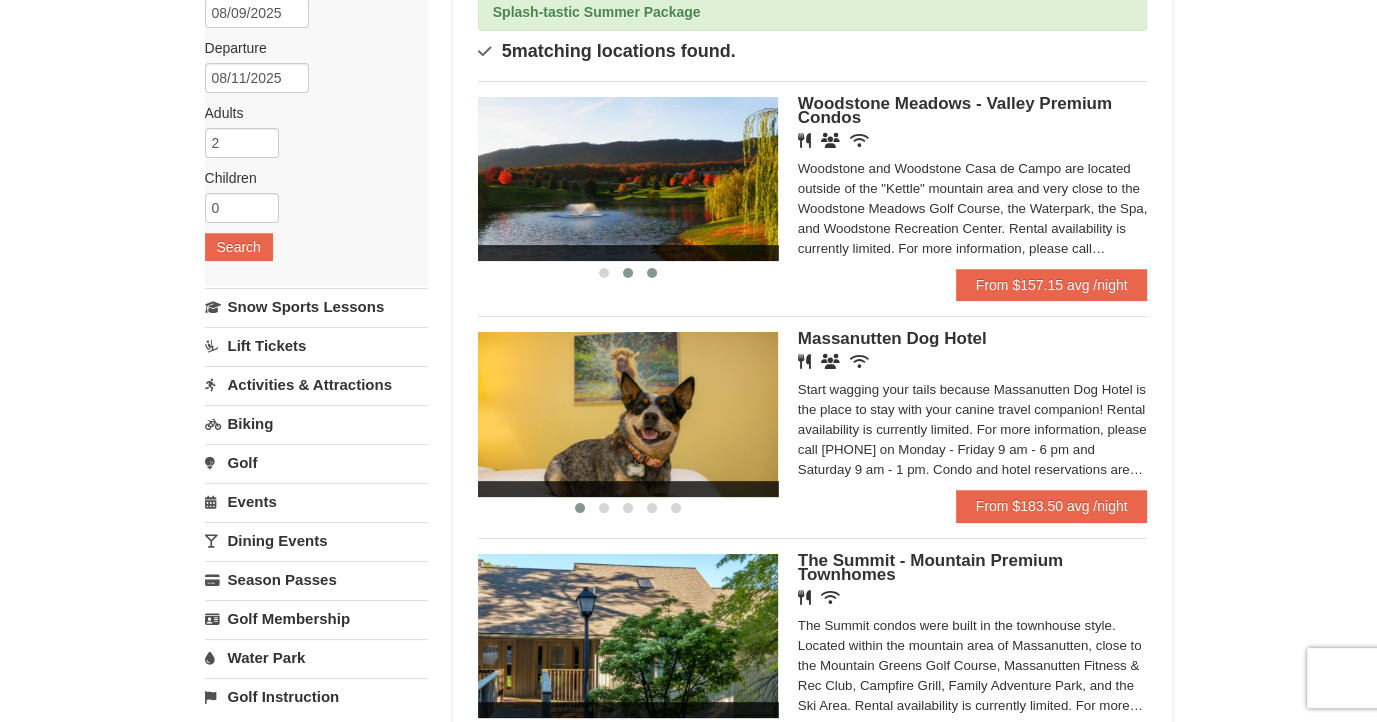 click at bounding box center (652, 273) 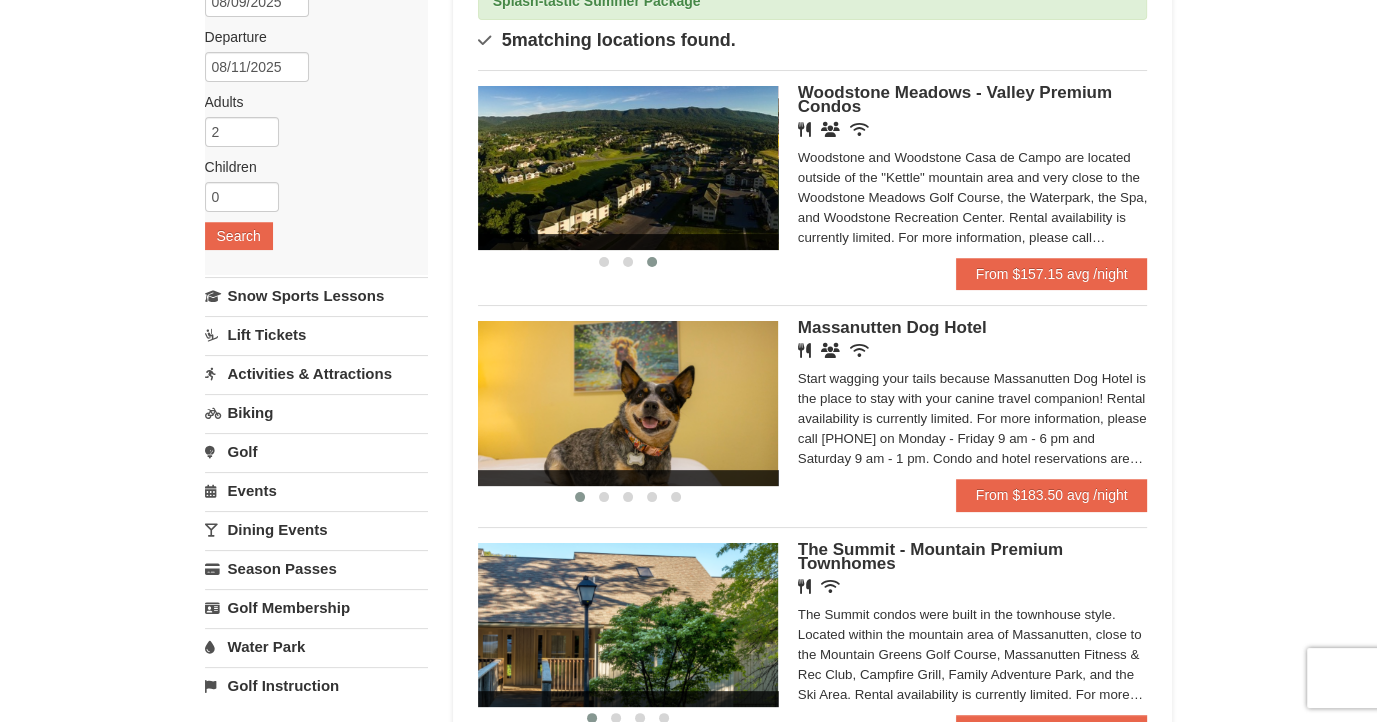 scroll, scrollTop: 216, scrollLeft: 0, axis: vertical 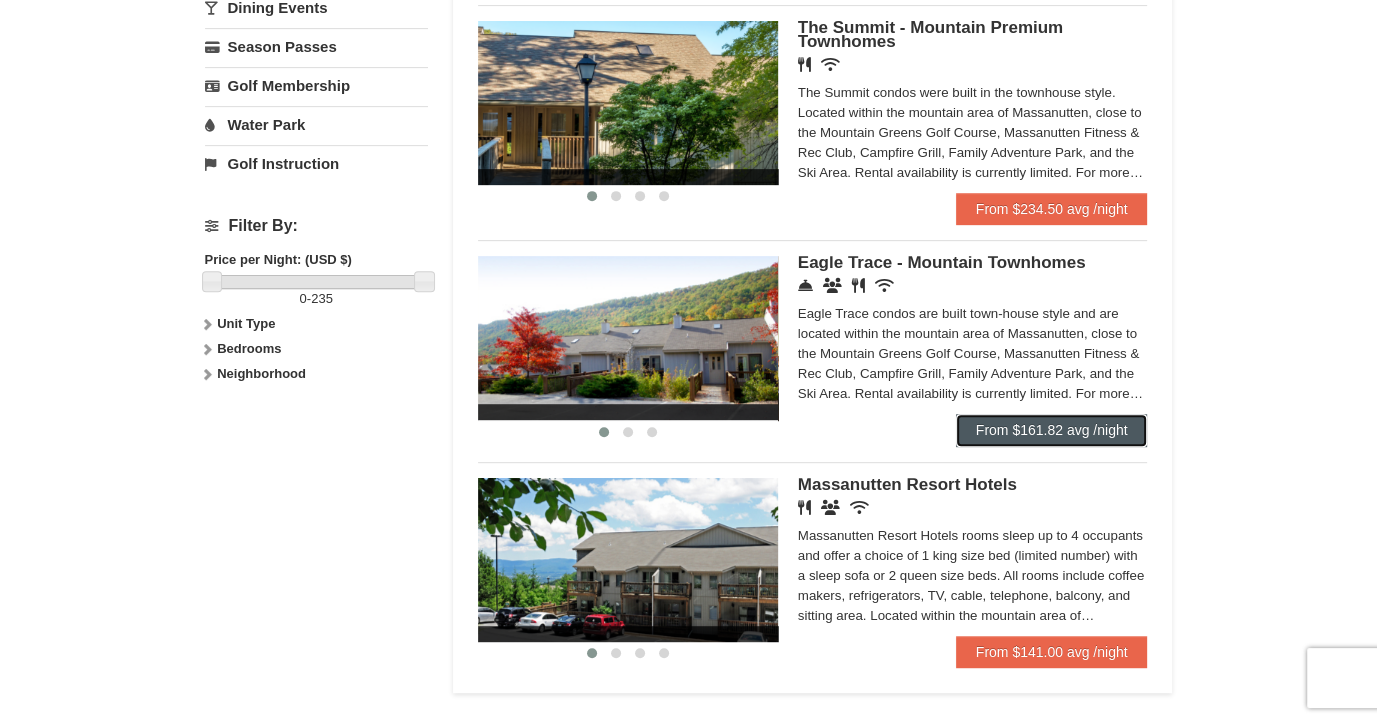 click on "From $161.82 avg /night" at bounding box center (1052, 430) 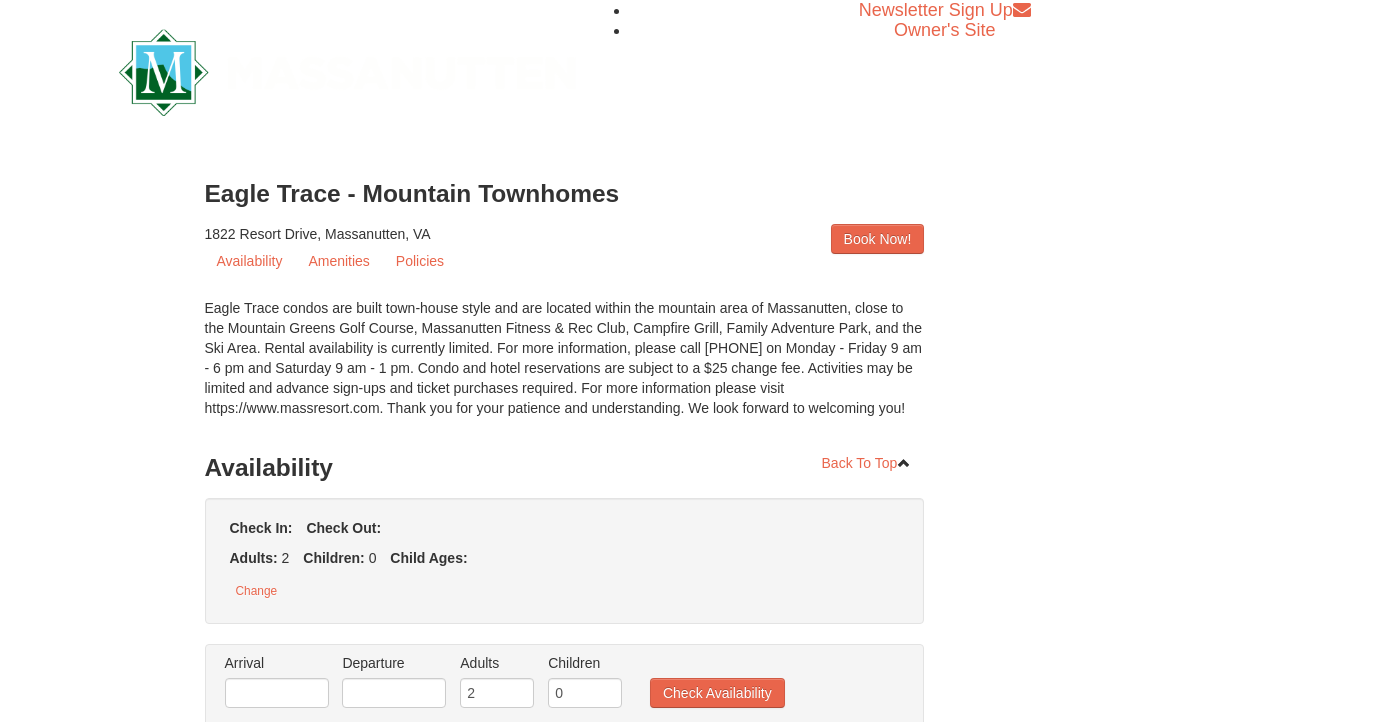 scroll, scrollTop: 0, scrollLeft: 0, axis: both 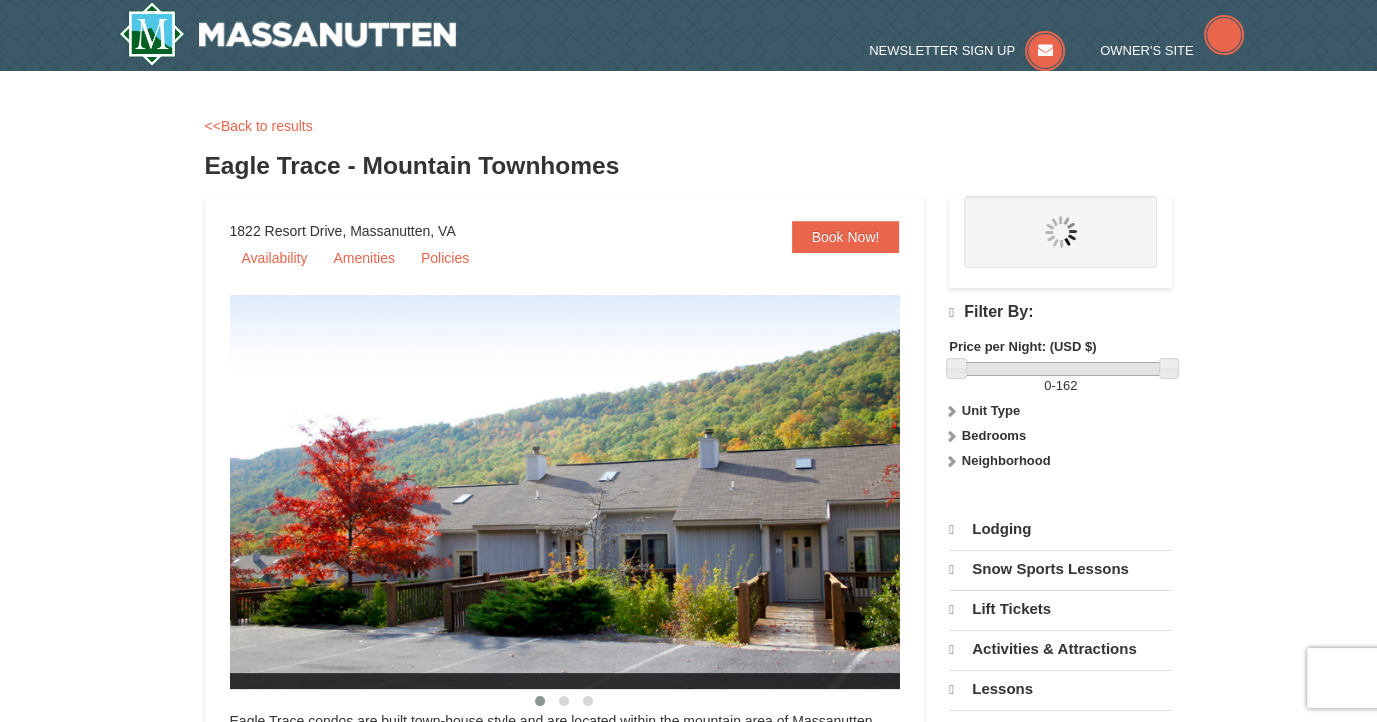 select on "8" 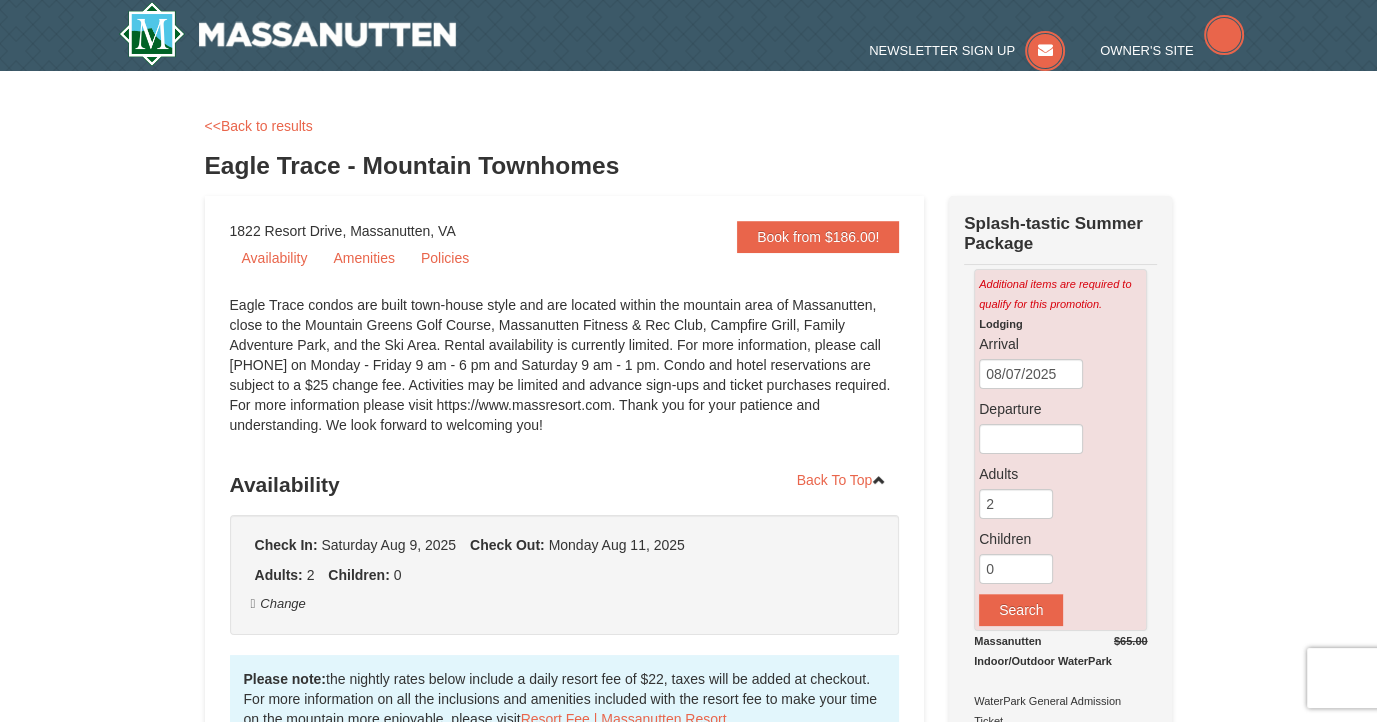scroll, scrollTop: 0, scrollLeft: 0, axis: both 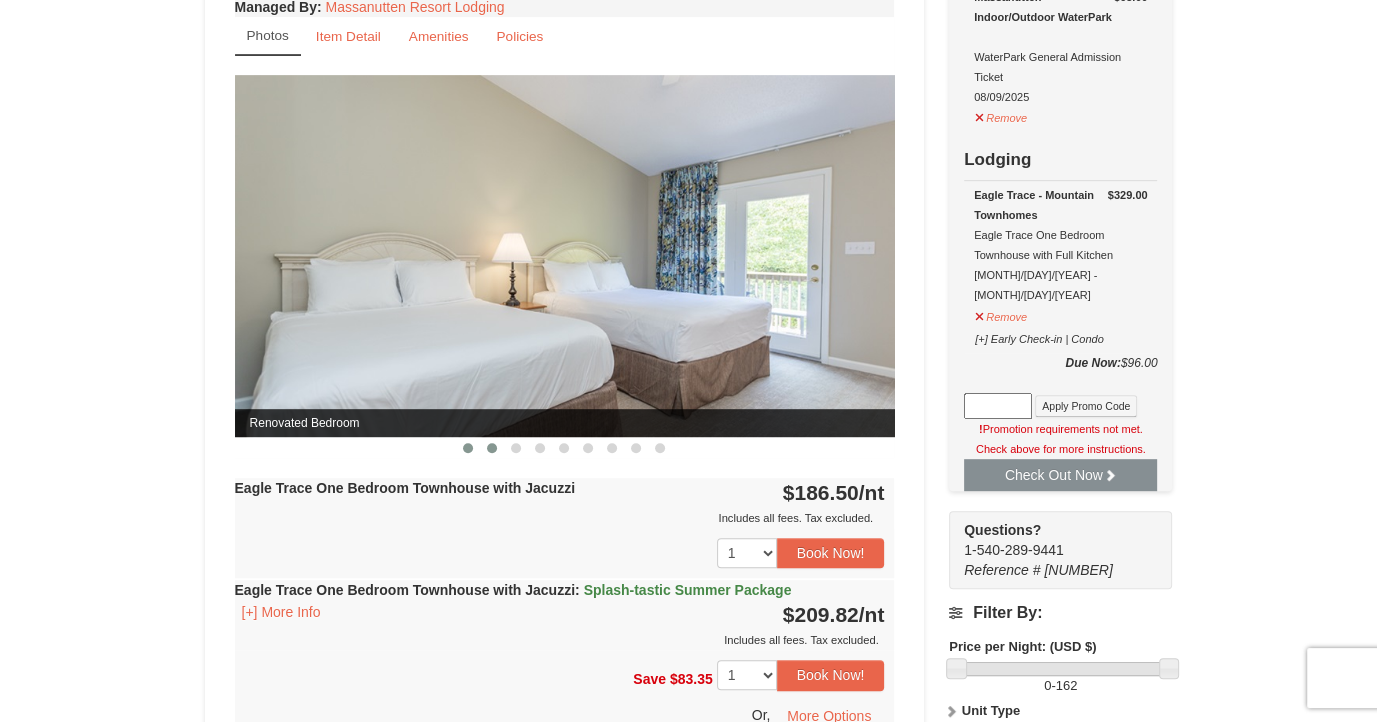 click at bounding box center (492, 448) 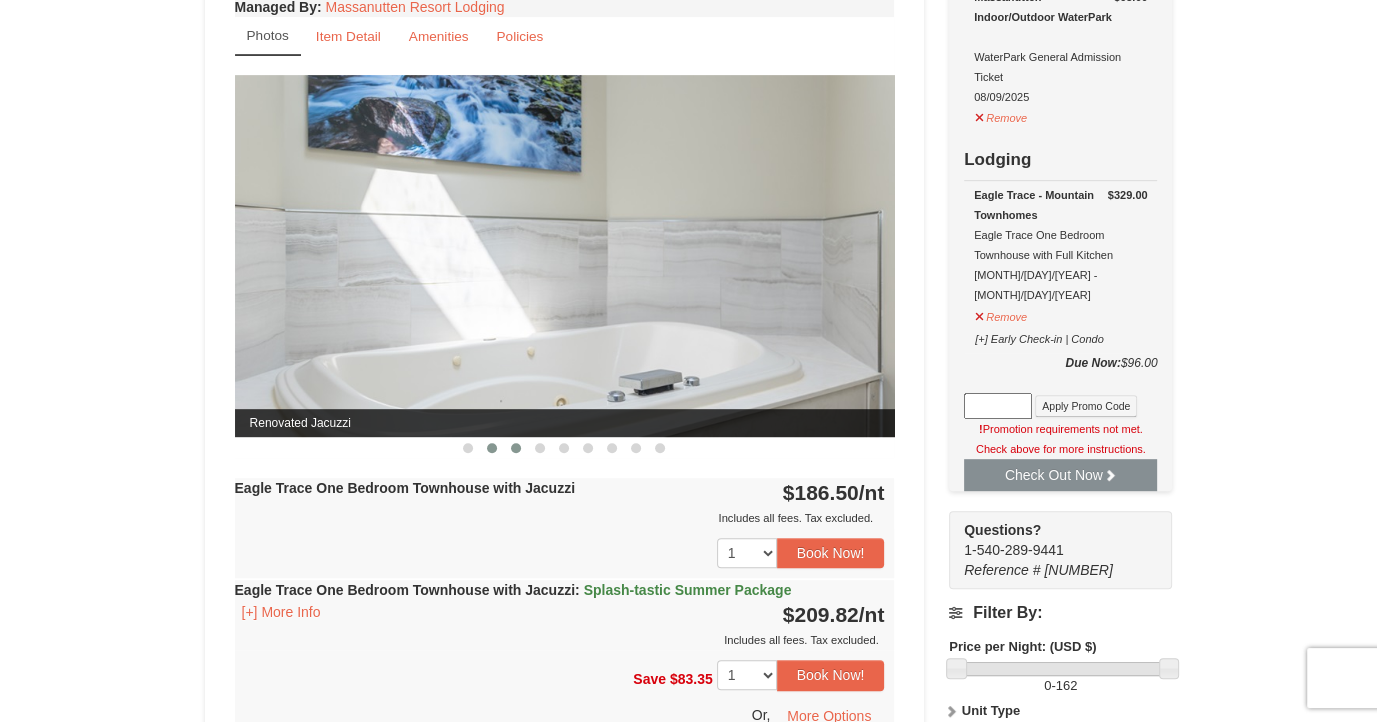 click at bounding box center [516, 448] 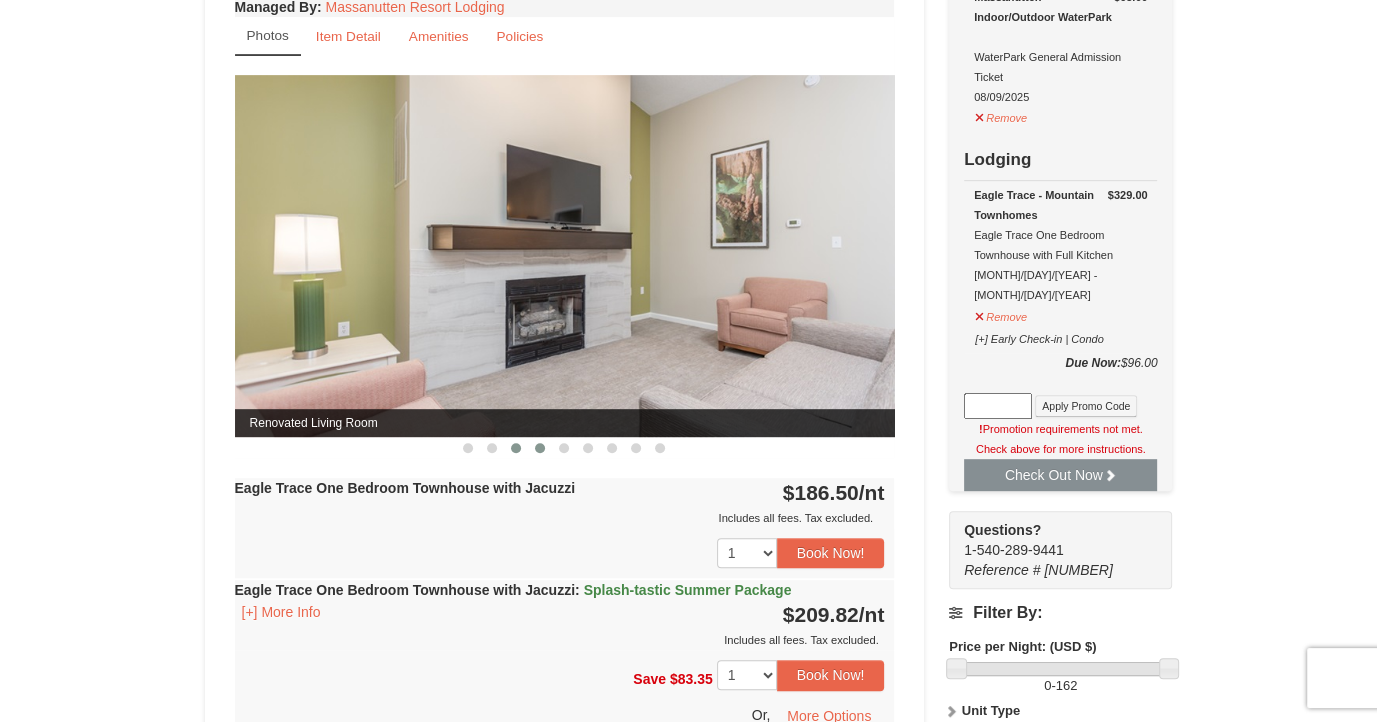 click at bounding box center [540, 448] 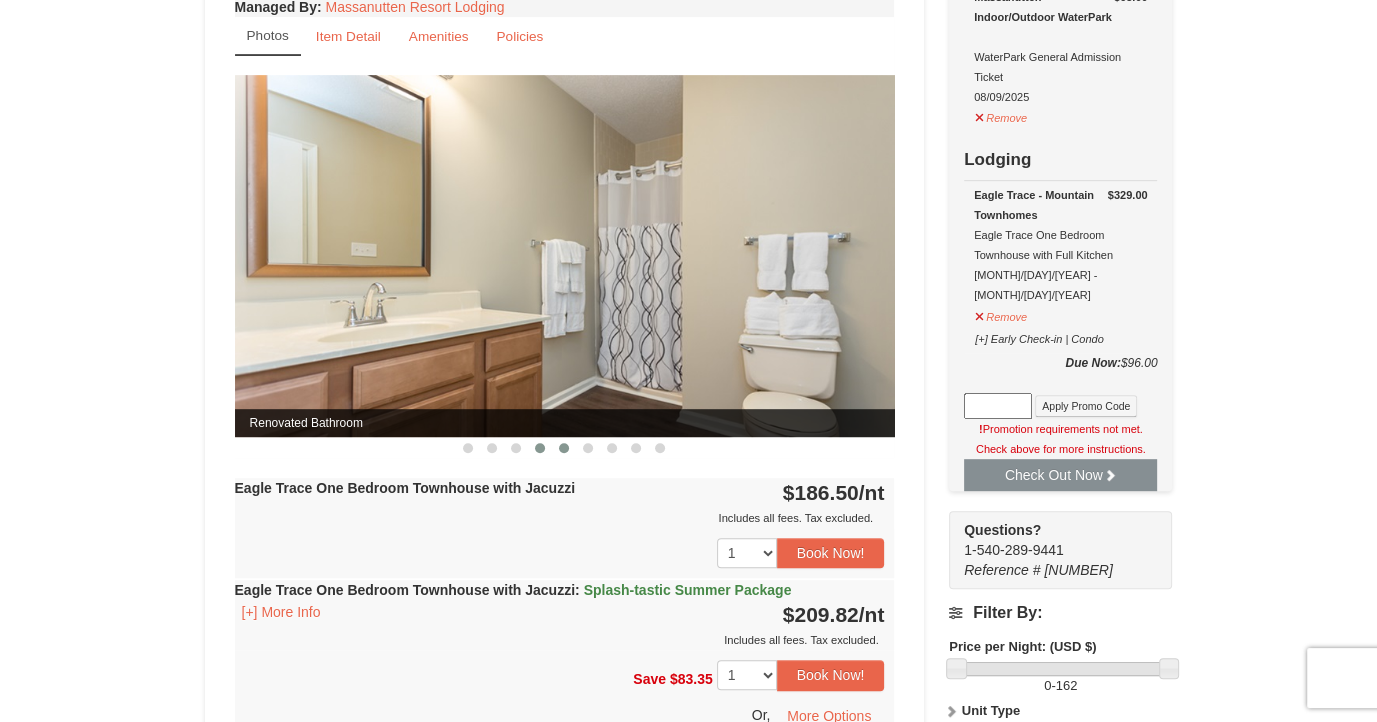 click at bounding box center [564, 448] 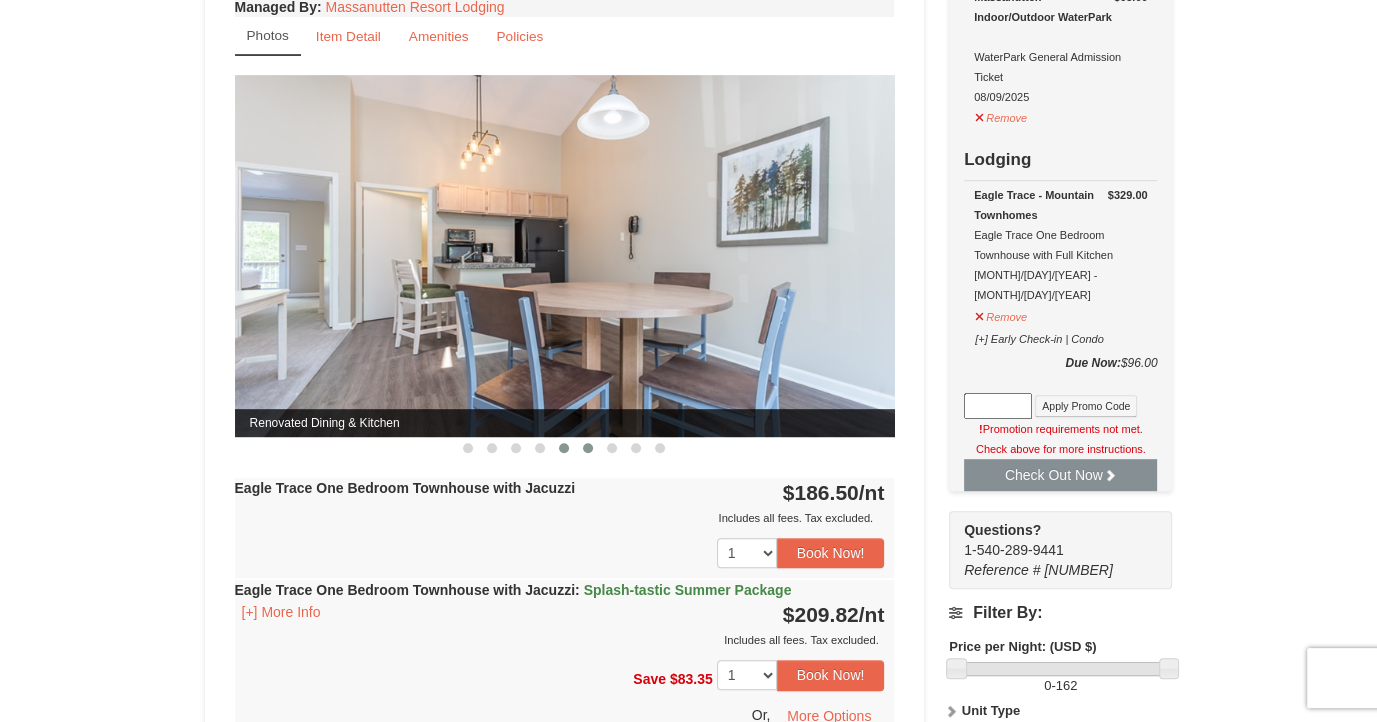 click at bounding box center [588, 448] 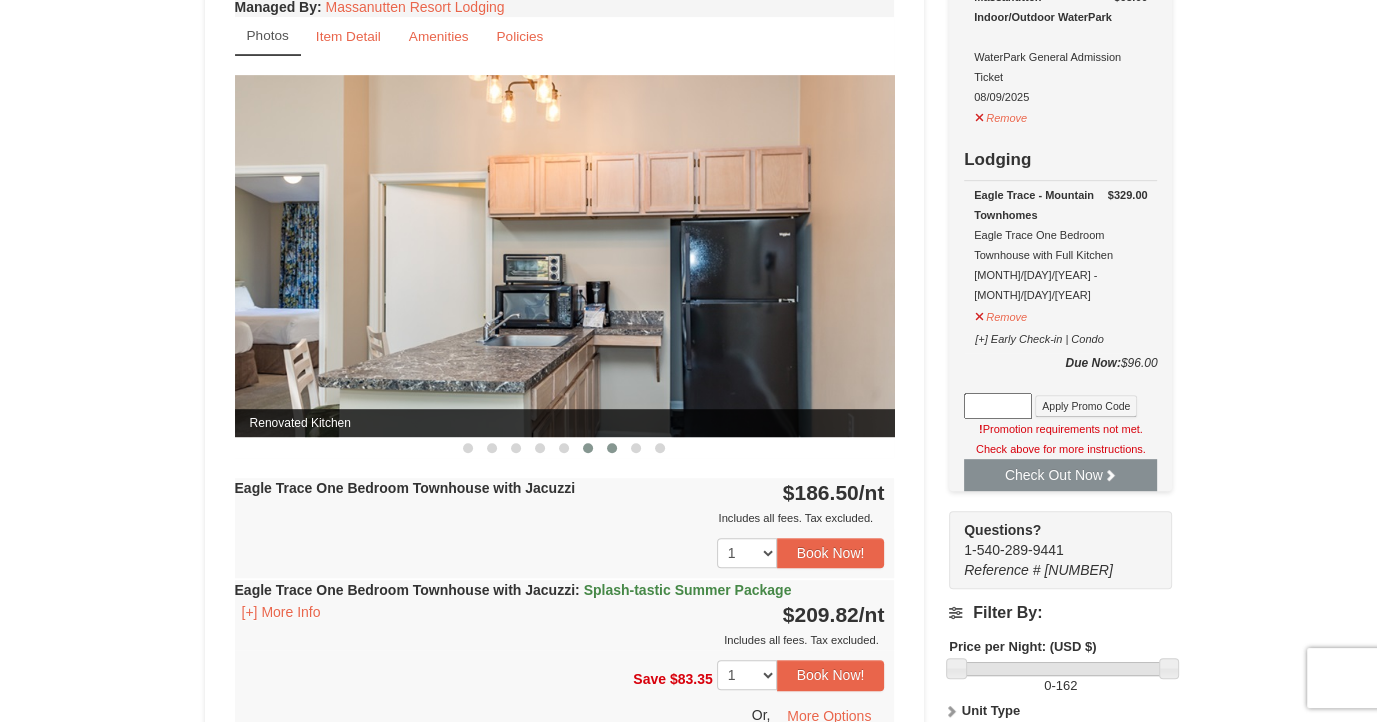 click at bounding box center [612, 448] 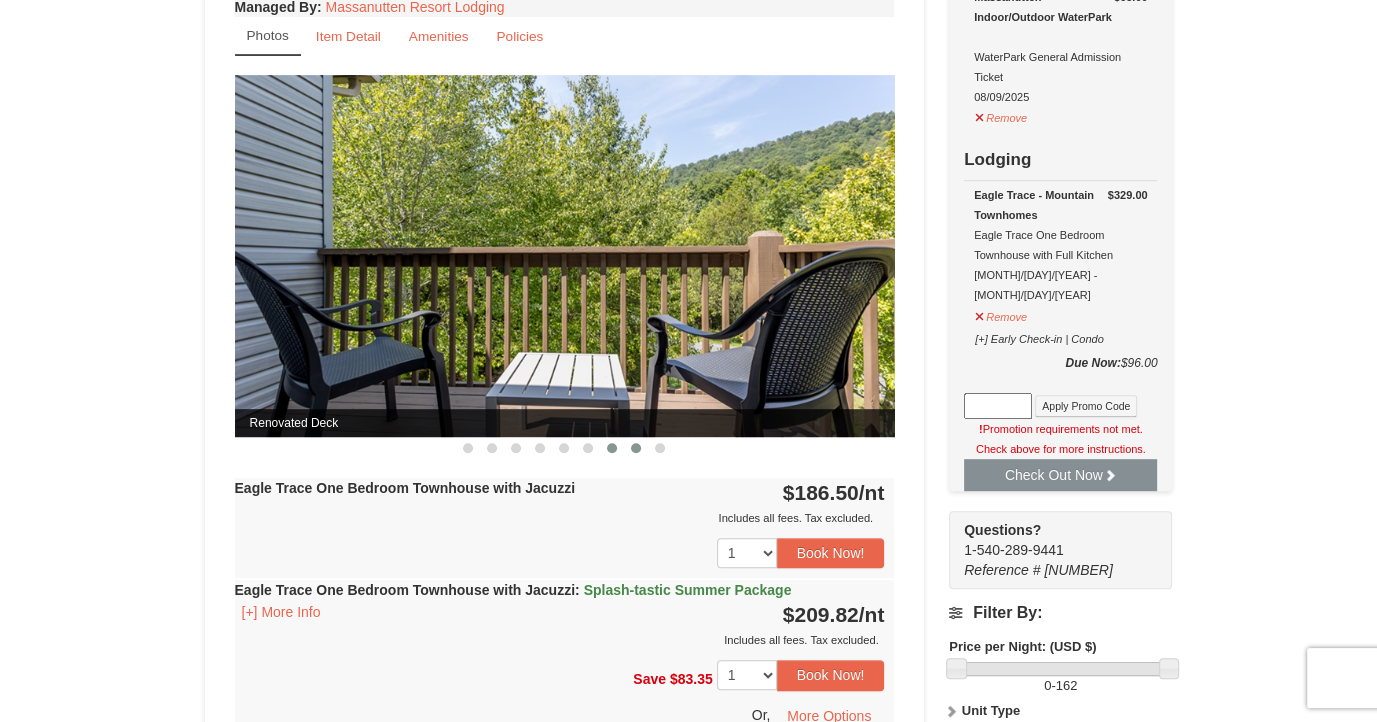 click at bounding box center (636, 448) 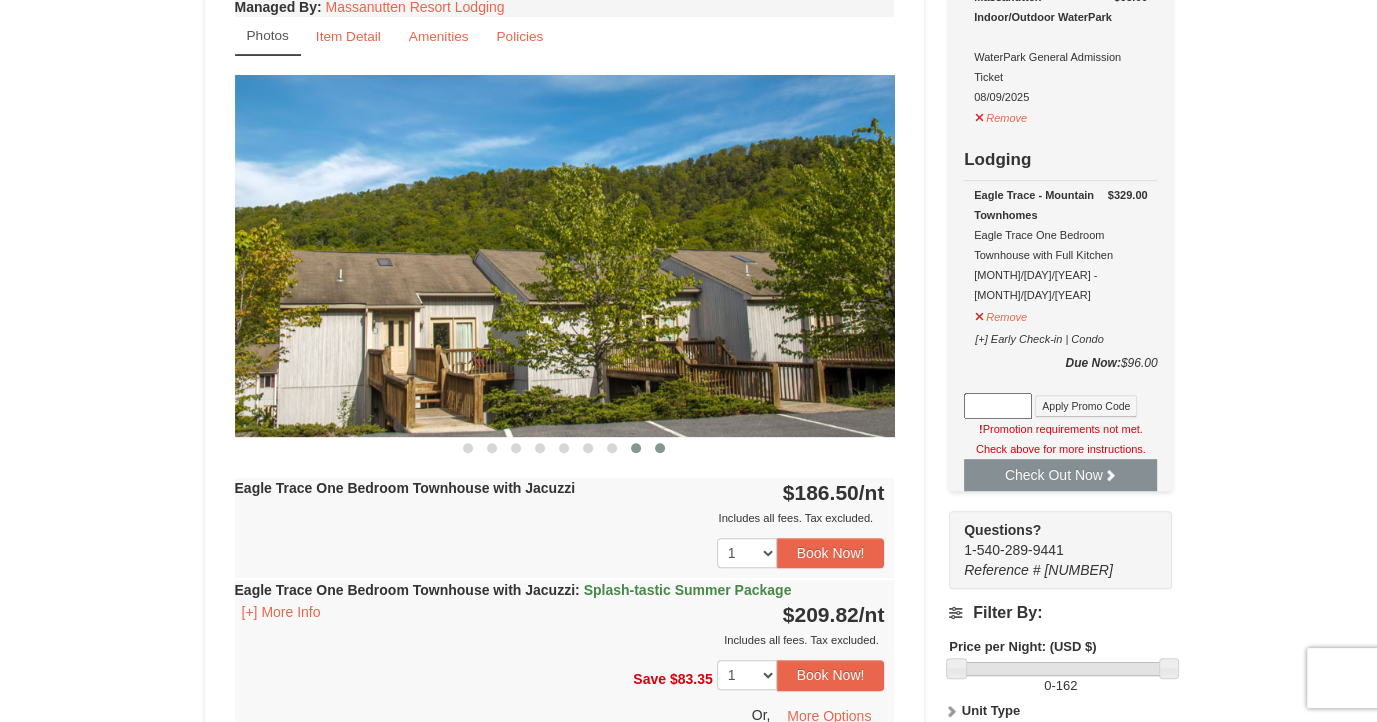 click at bounding box center (660, 448) 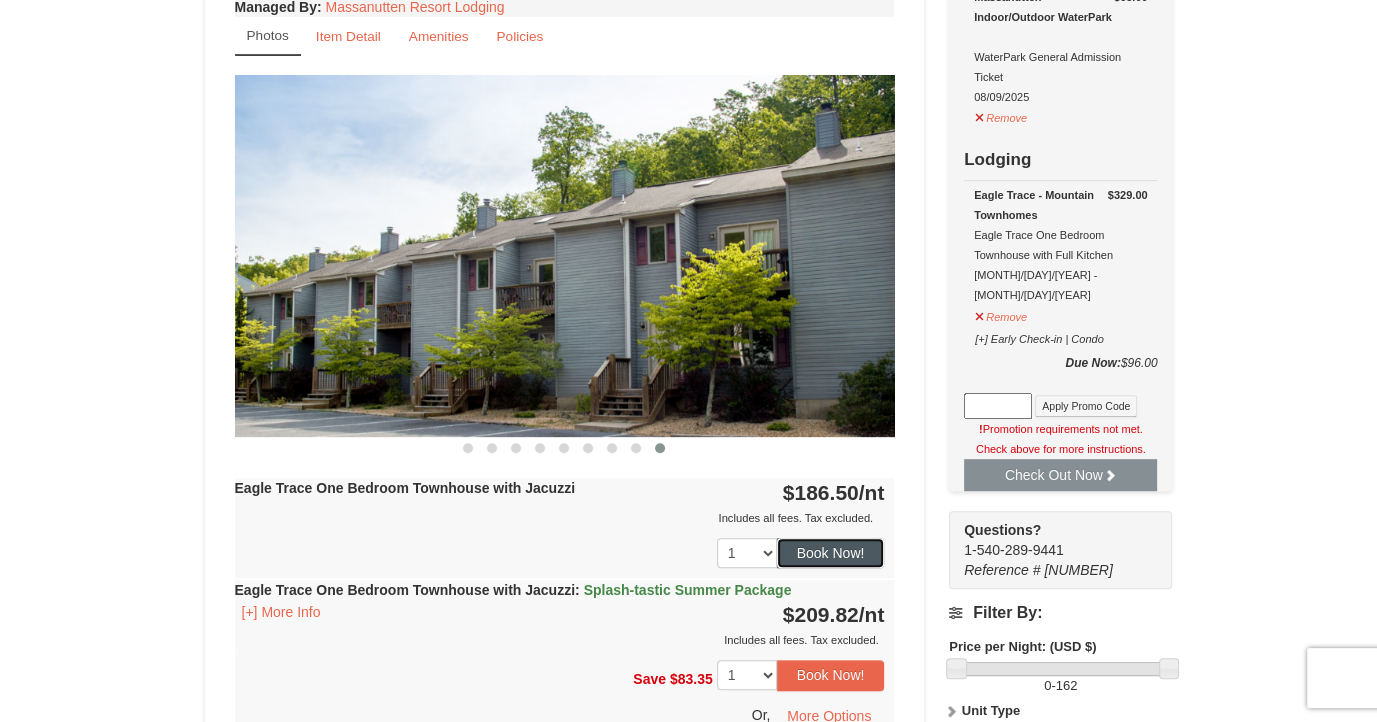 click on "Book Now!" at bounding box center (831, 553) 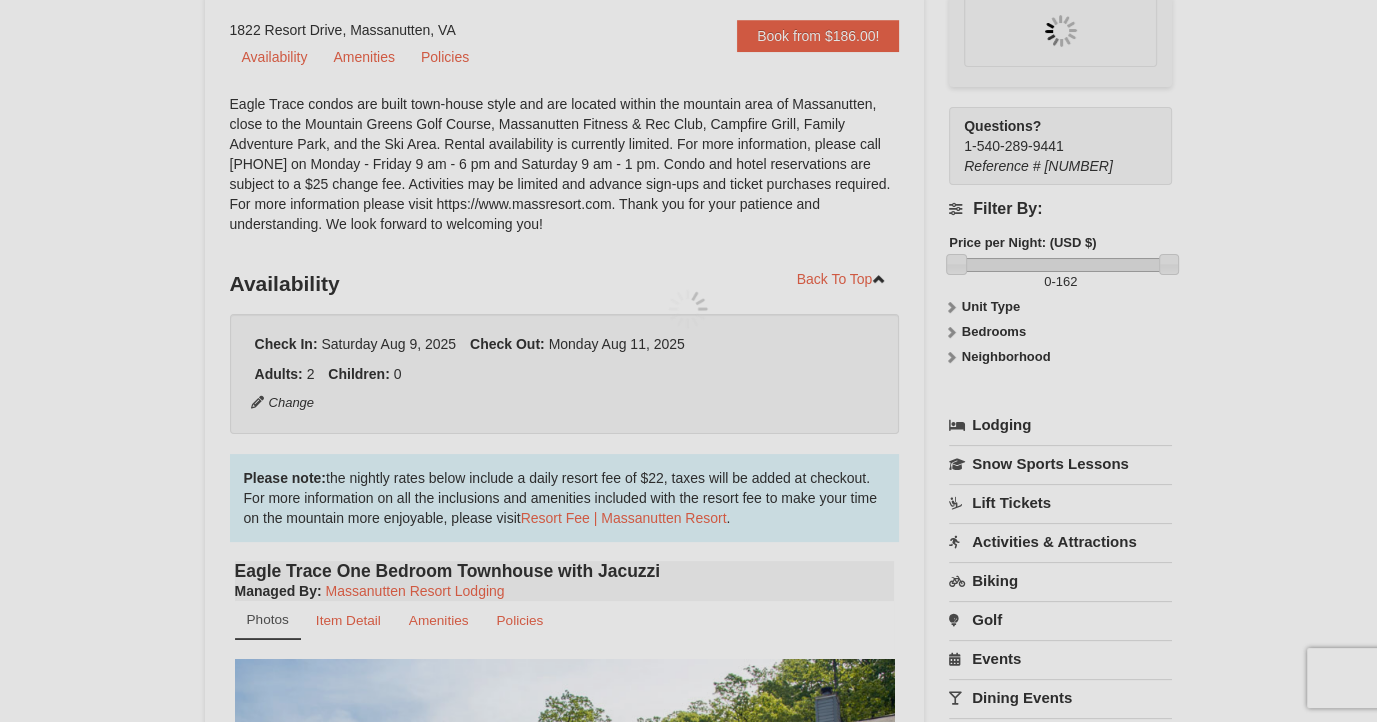 scroll, scrollTop: 195, scrollLeft: 0, axis: vertical 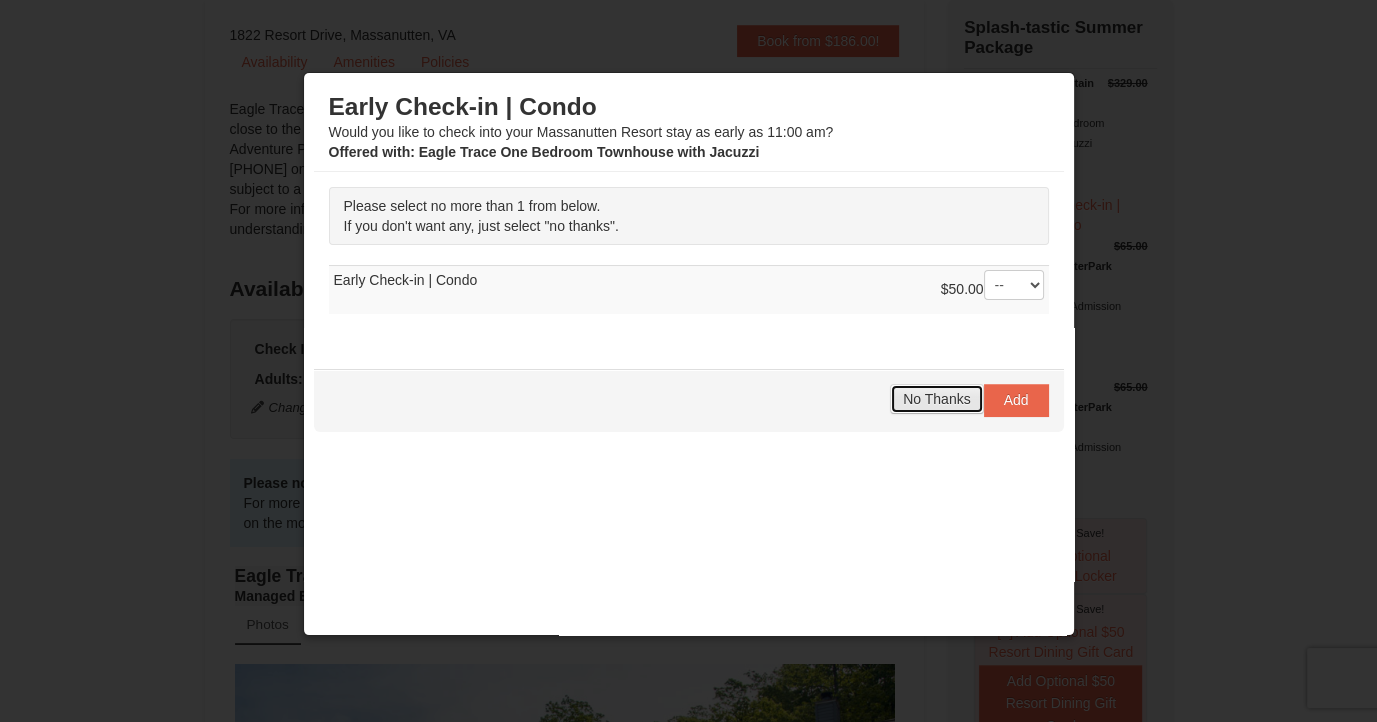 click on "No Thanks" at bounding box center [936, 399] 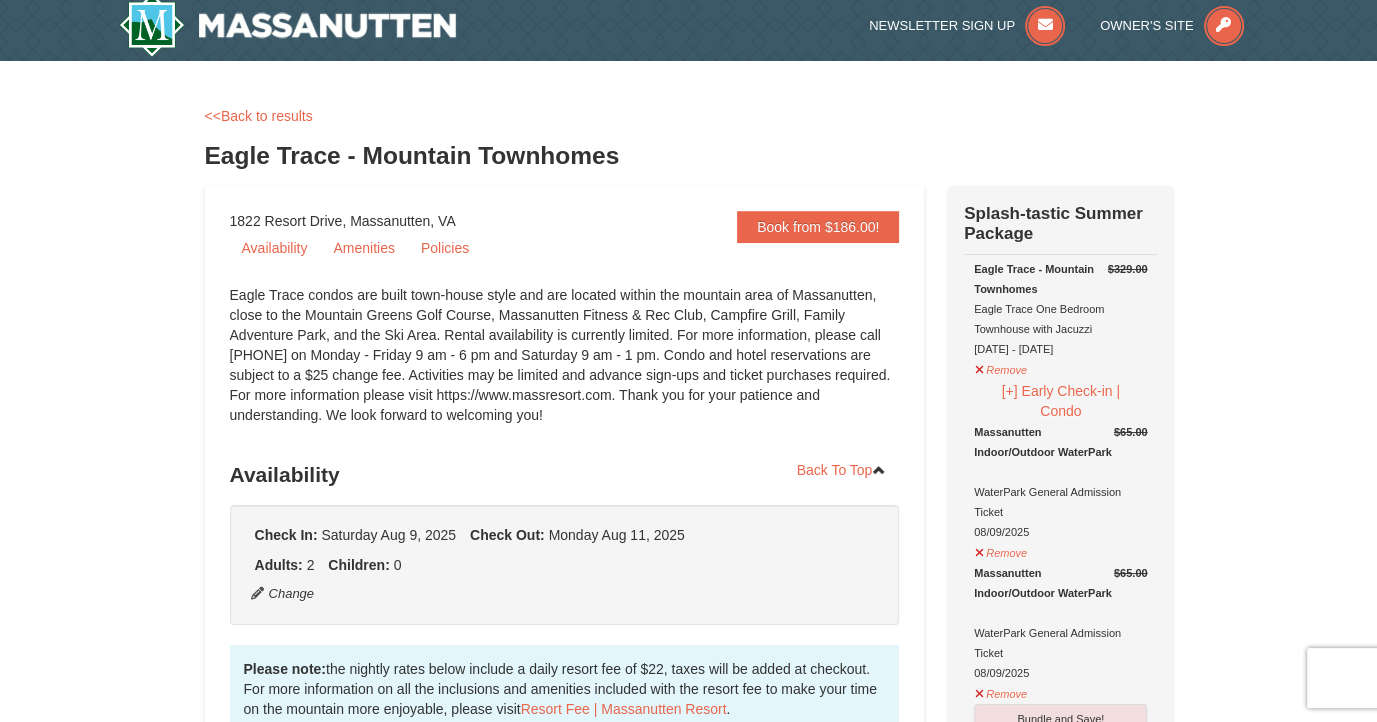scroll, scrollTop: 0, scrollLeft: 0, axis: both 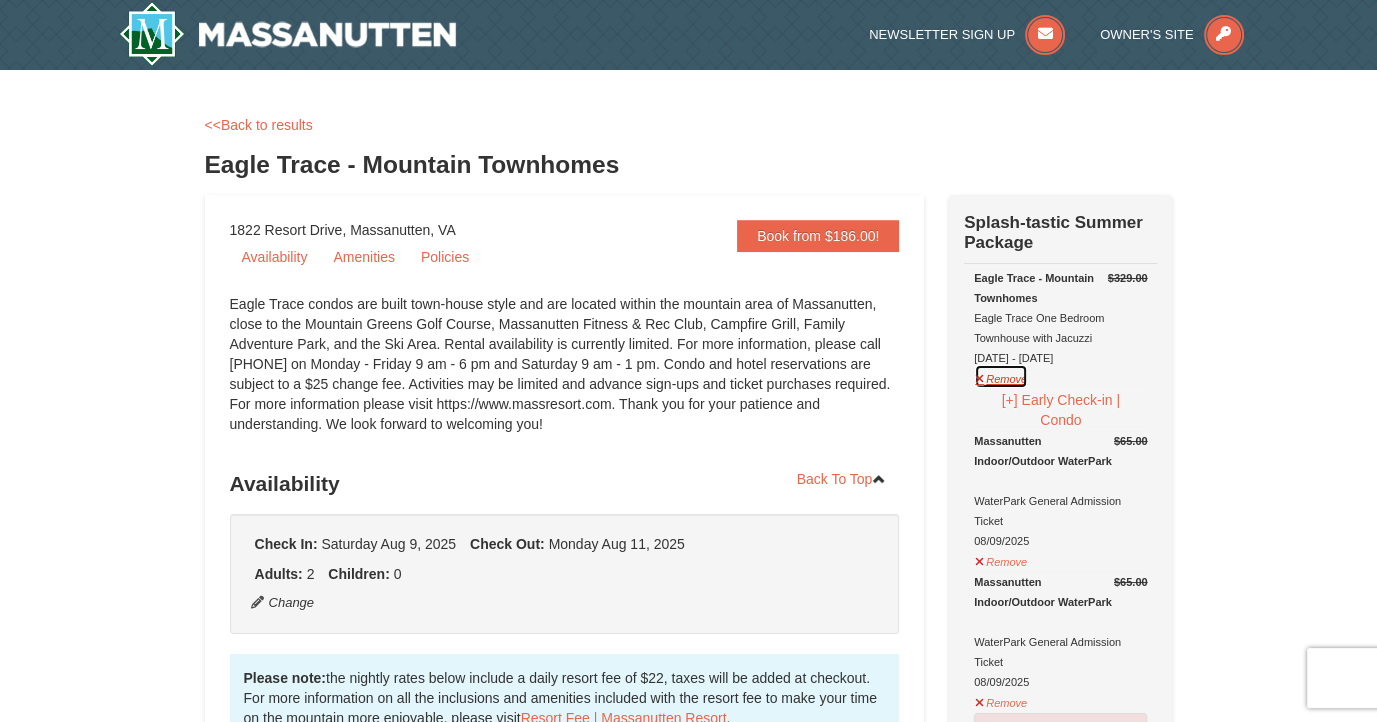 click on "Remove" at bounding box center [1001, 376] 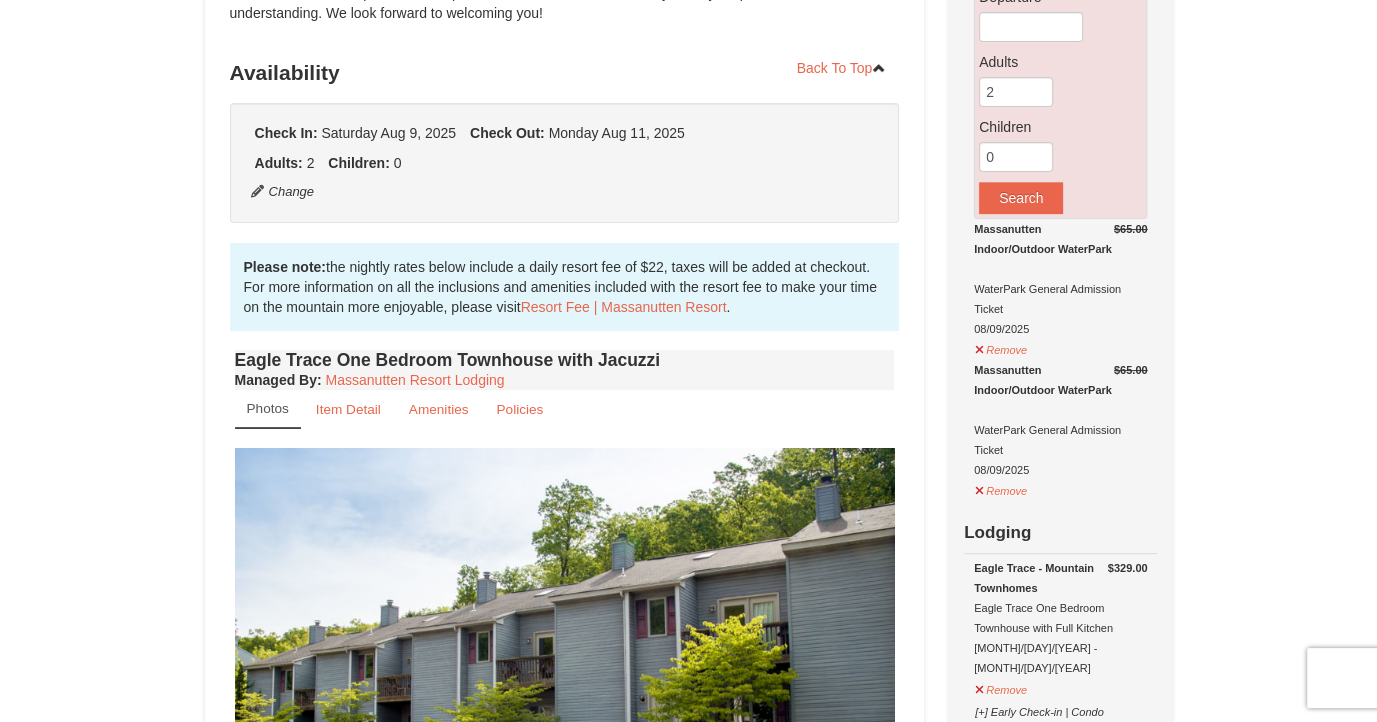 scroll, scrollTop: 420, scrollLeft: 0, axis: vertical 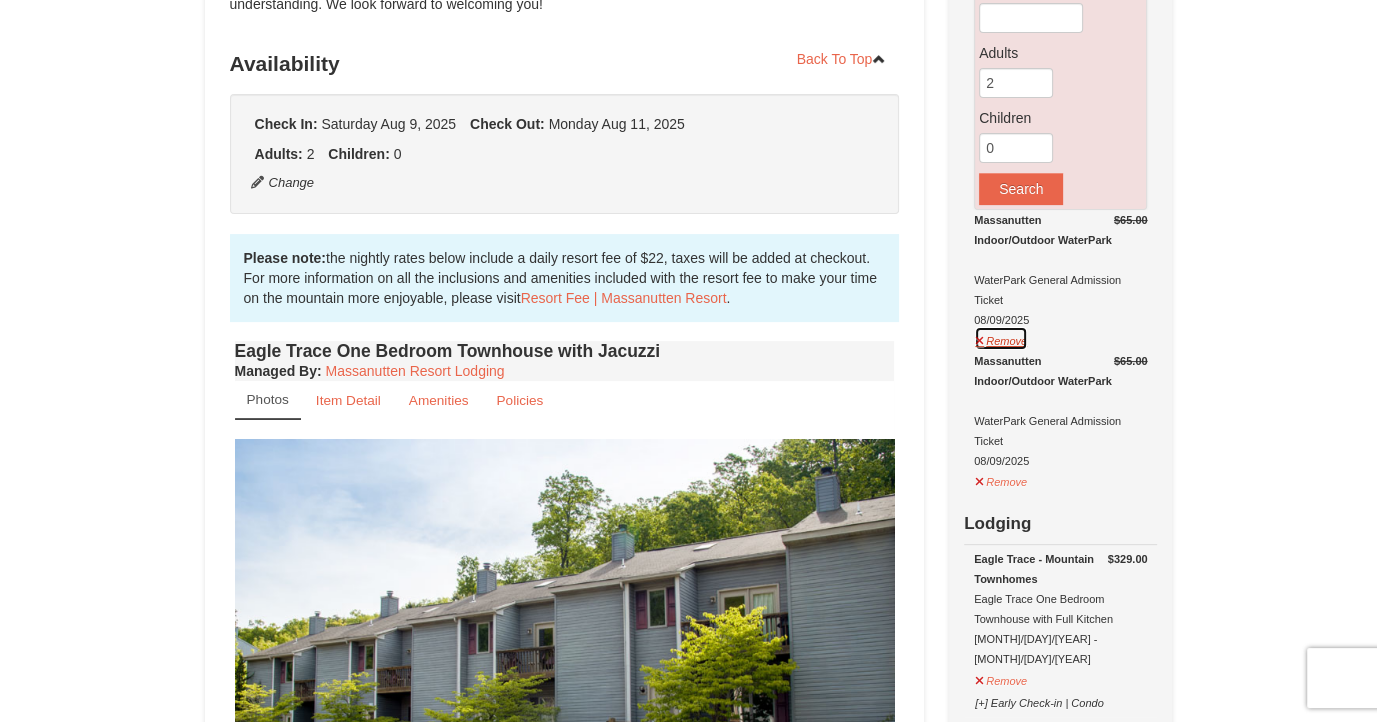 click on "Remove" at bounding box center (1001, 338) 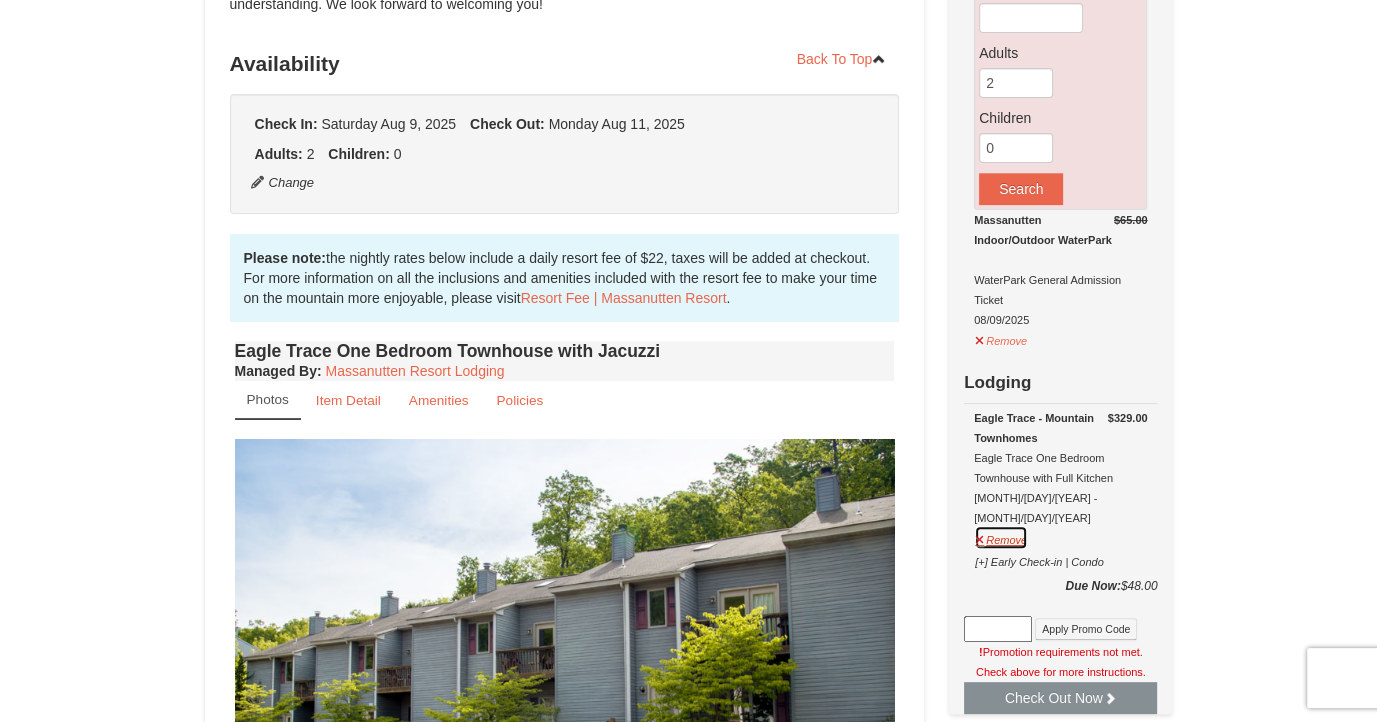 click on "Remove" at bounding box center (1001, 537) 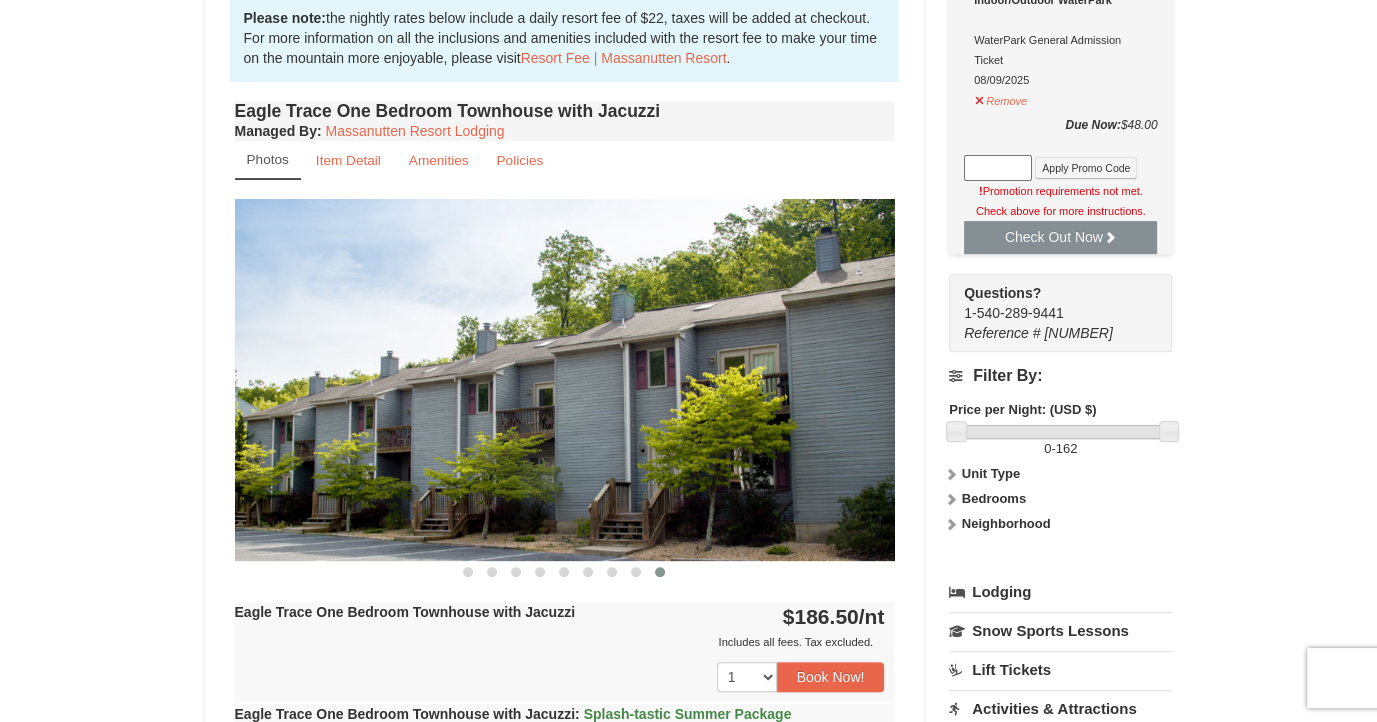 scroll, scrollTop: 0, scrollLeft: 0, axis: both 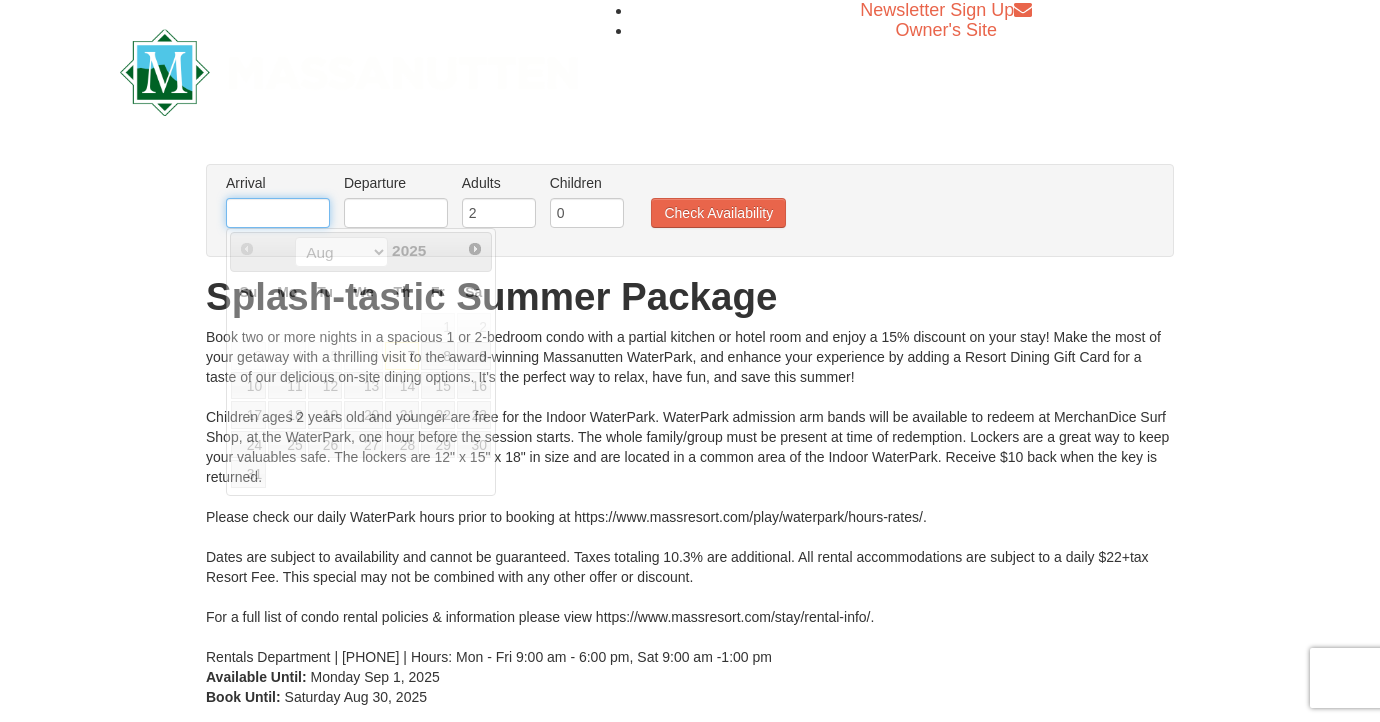 click at bounding box center [278, 213] 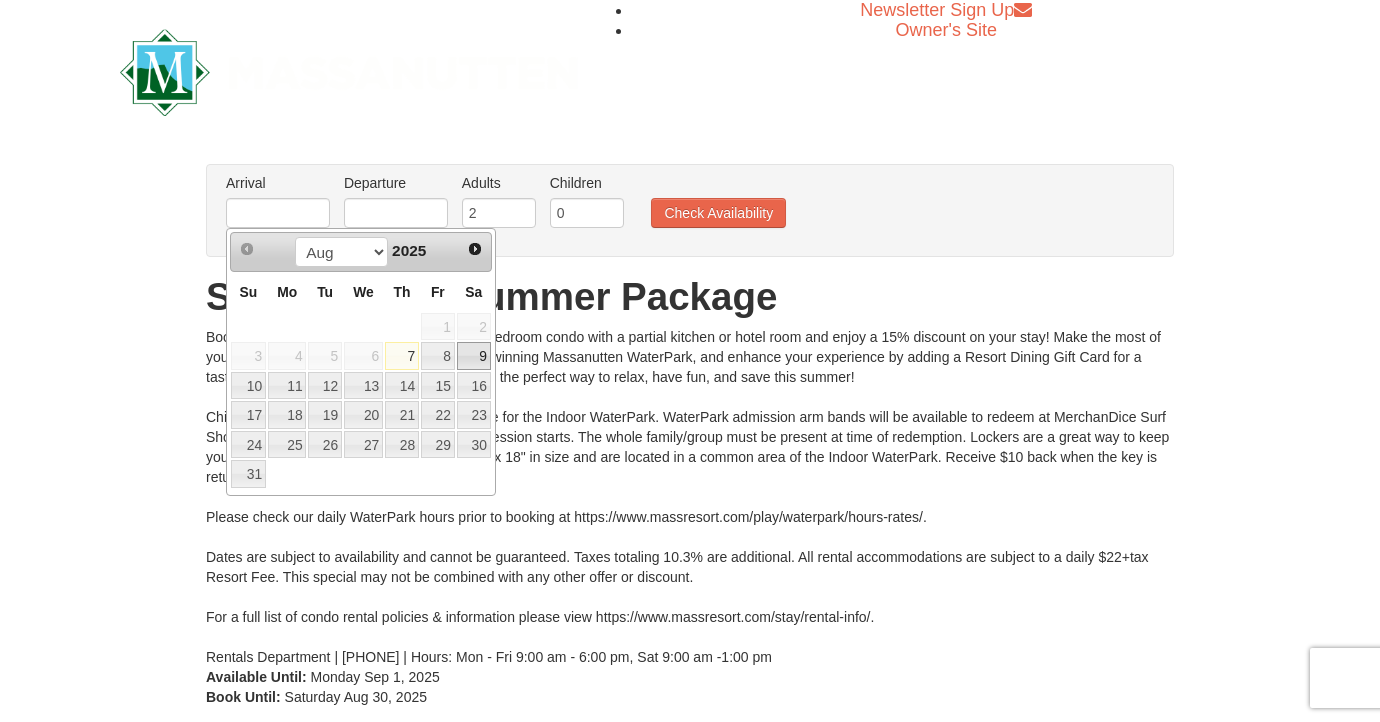 click on "9" at bounding box center [474, 356] 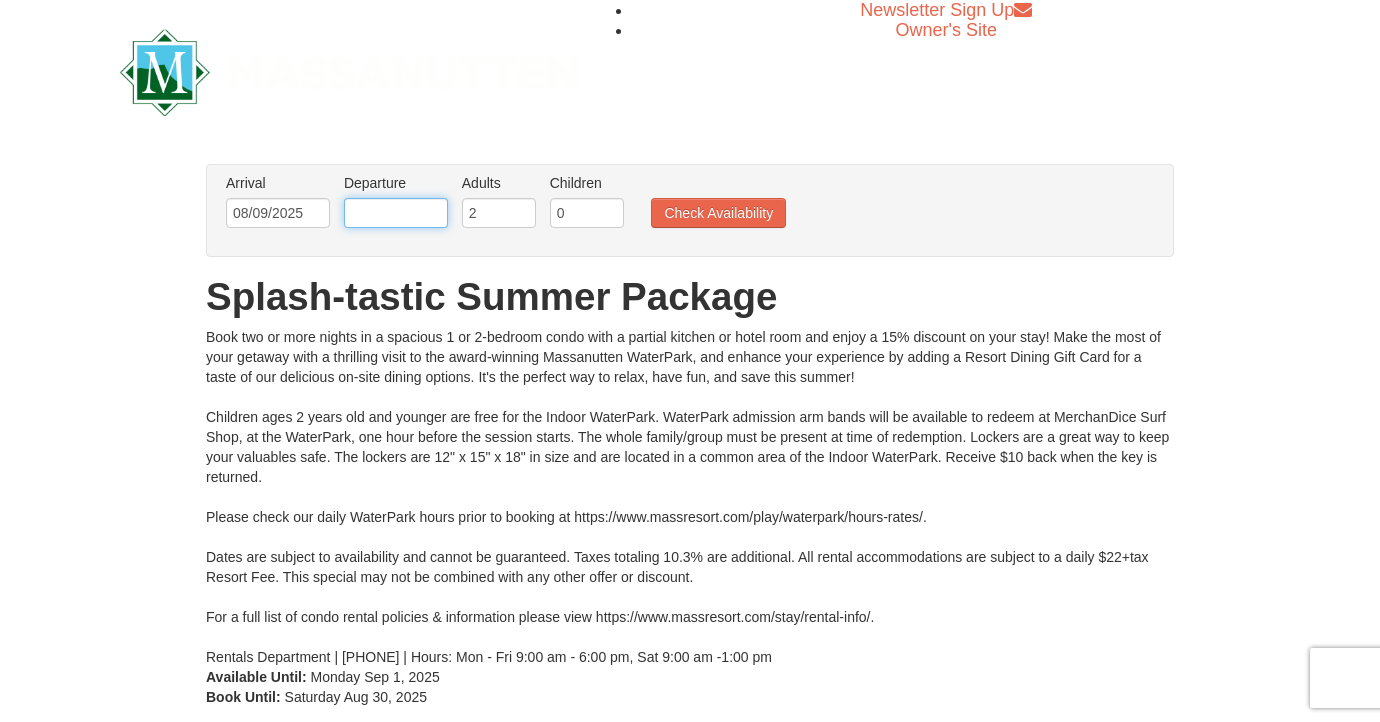 click at bounding box center (396, 213) 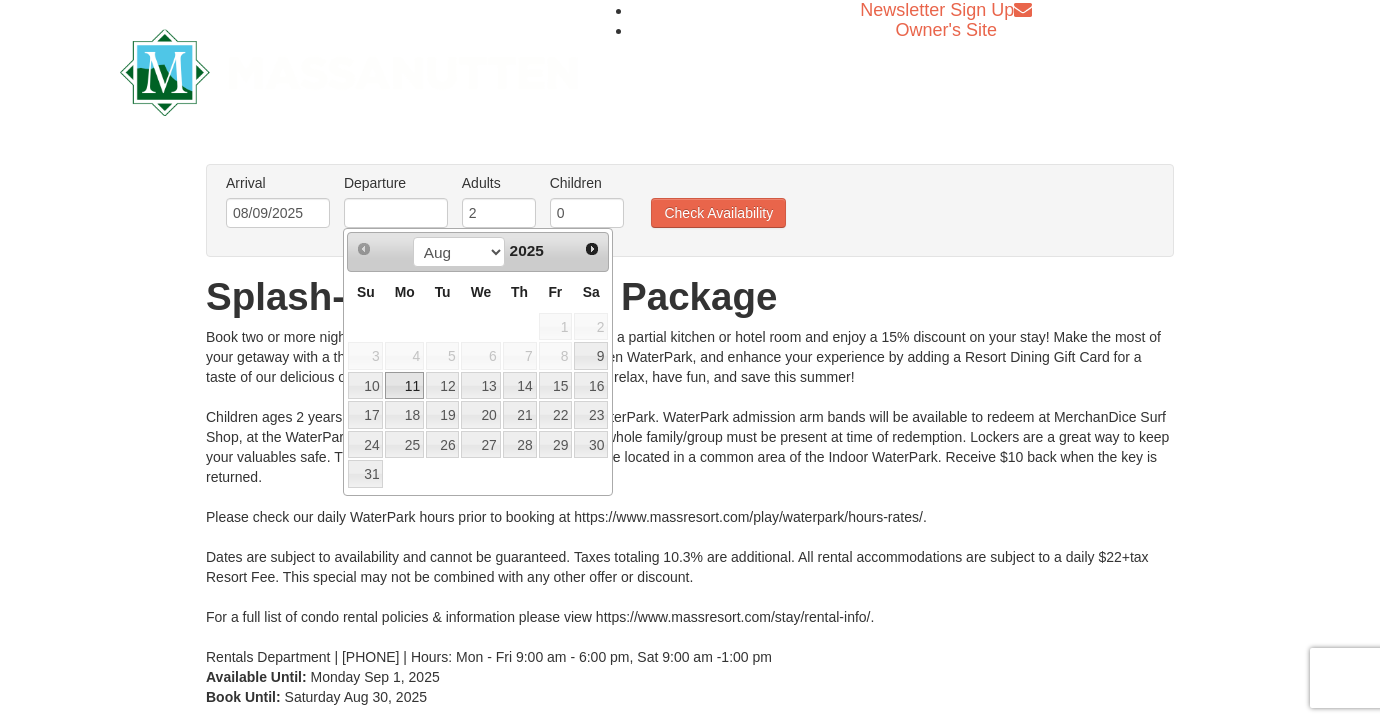 click on "11" at bounding box center (404, 386) 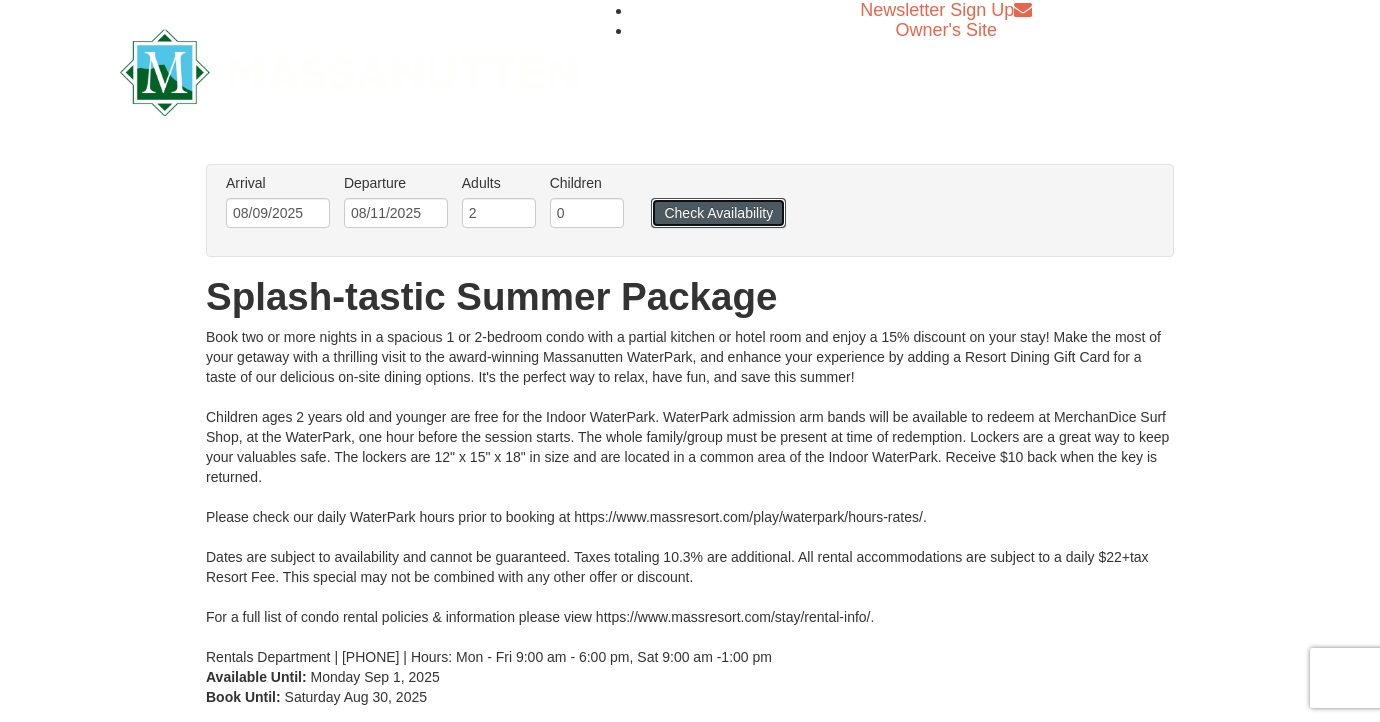 click on "Check Availability" at bounding box center (718, 213) 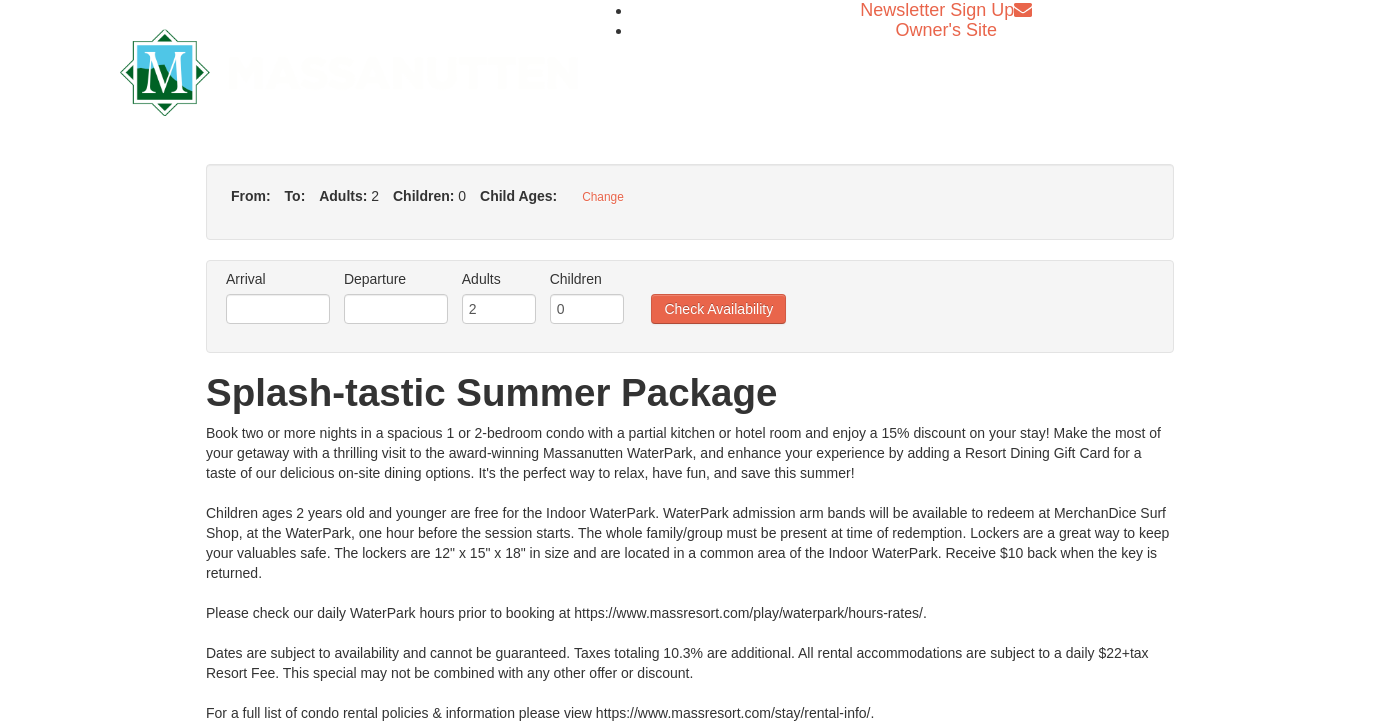 scroll, scrollTop: 0, scrollLeft: 0, axis: both 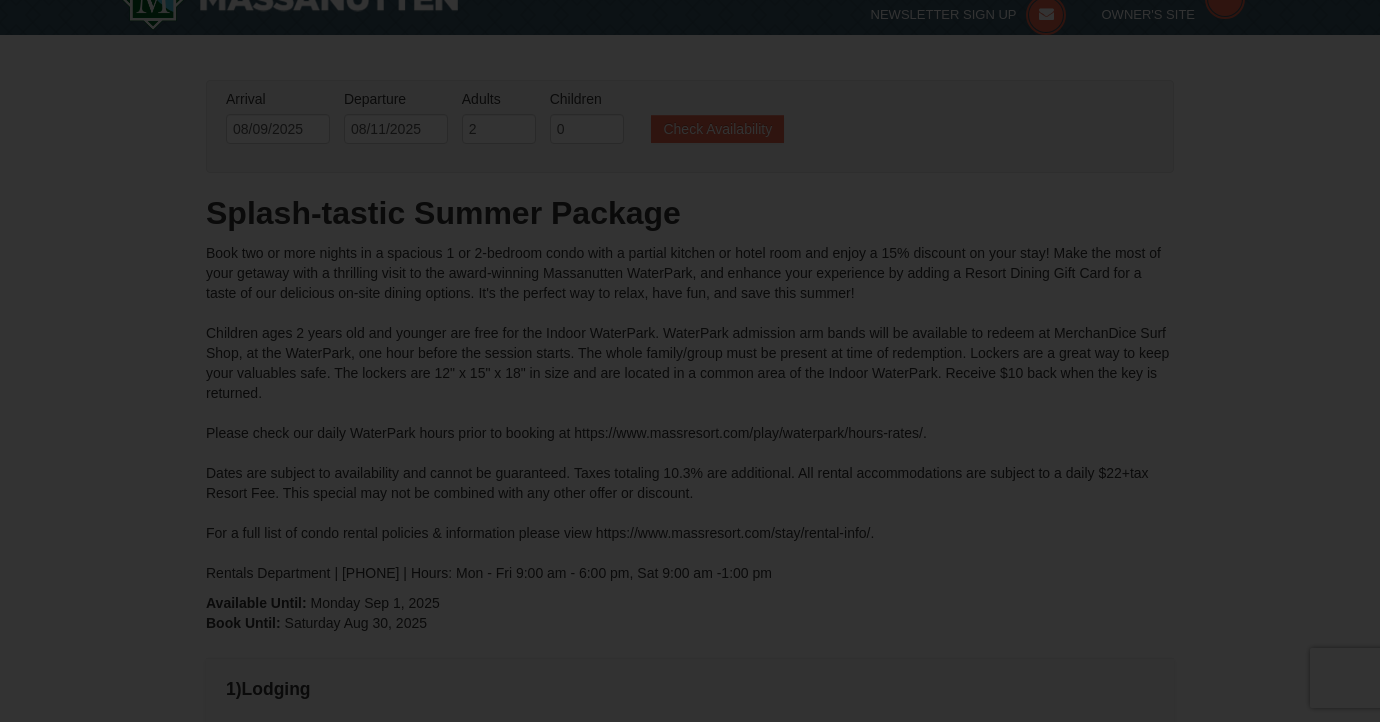type on "08/09/2025" 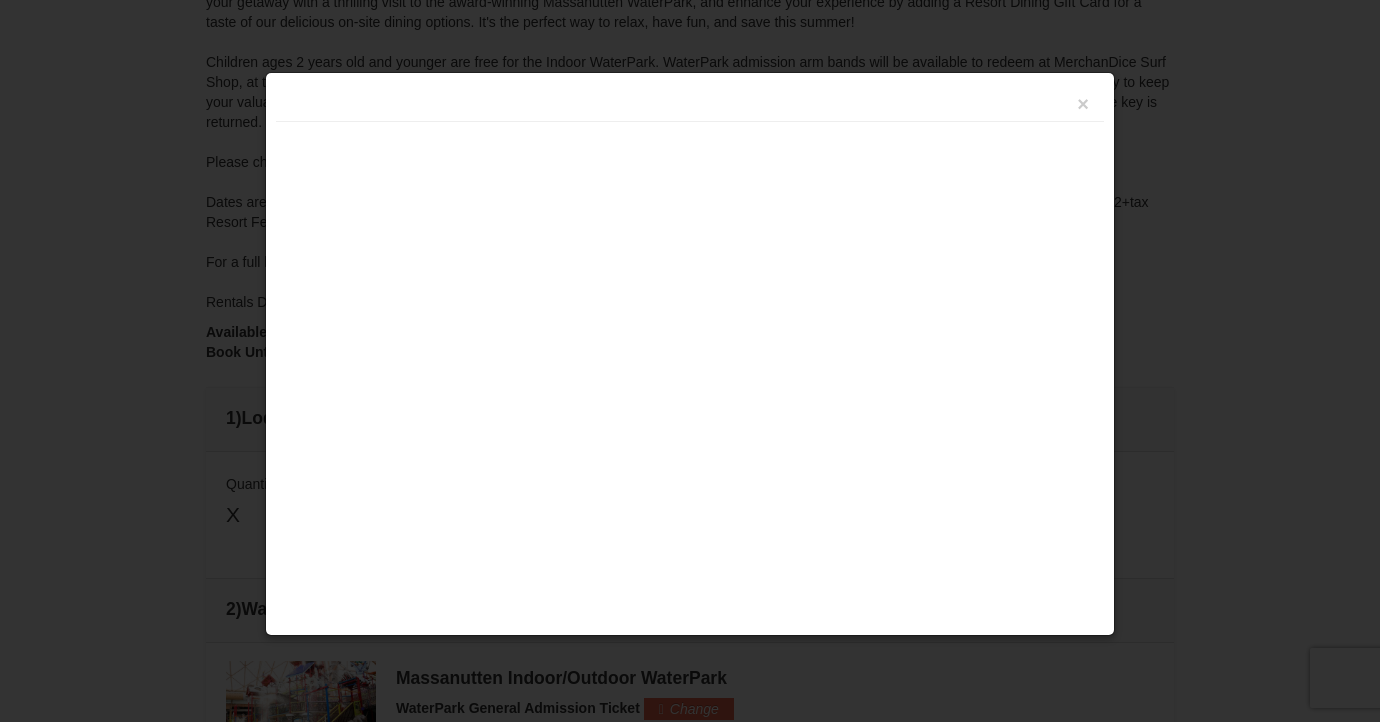 scroll, scrollTop: 0, scrollLeft: 0, axis: both 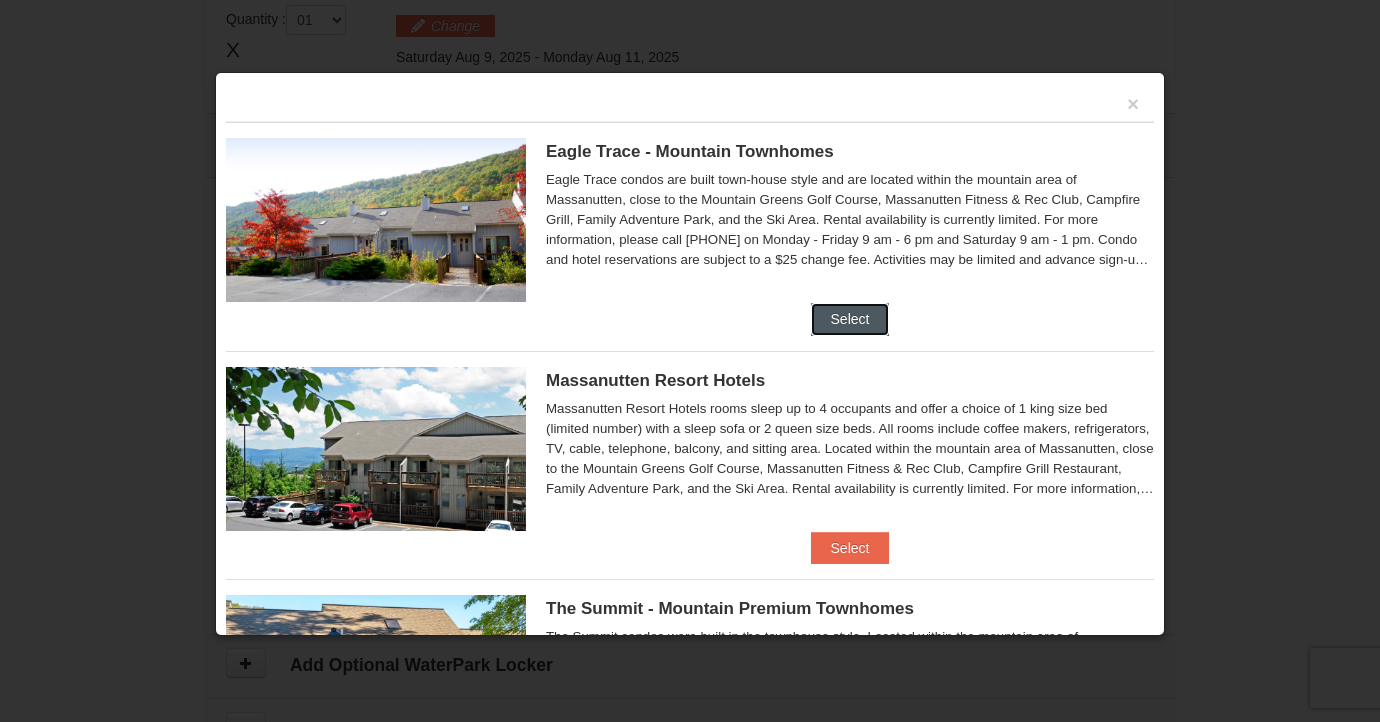 click on "Select" at bounding box center (850, 319) 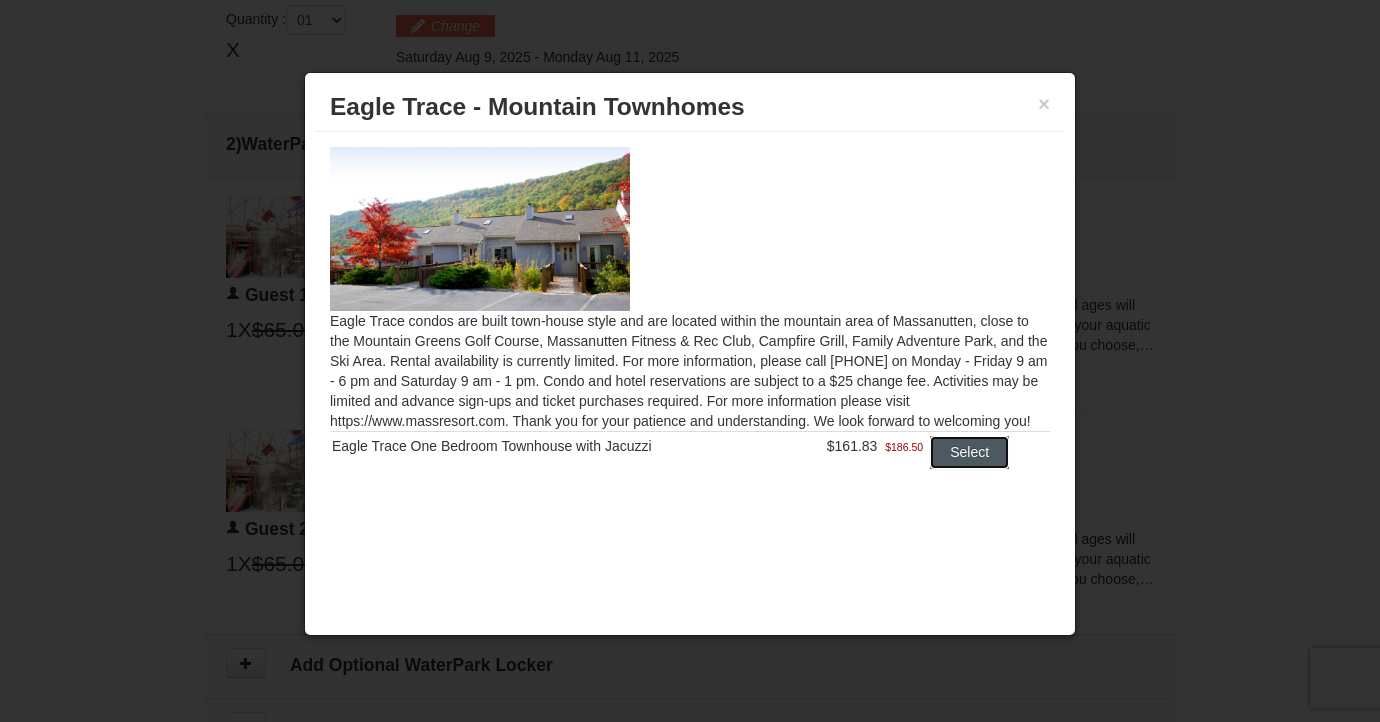 click on "Select" at bounding box center [969, 452] 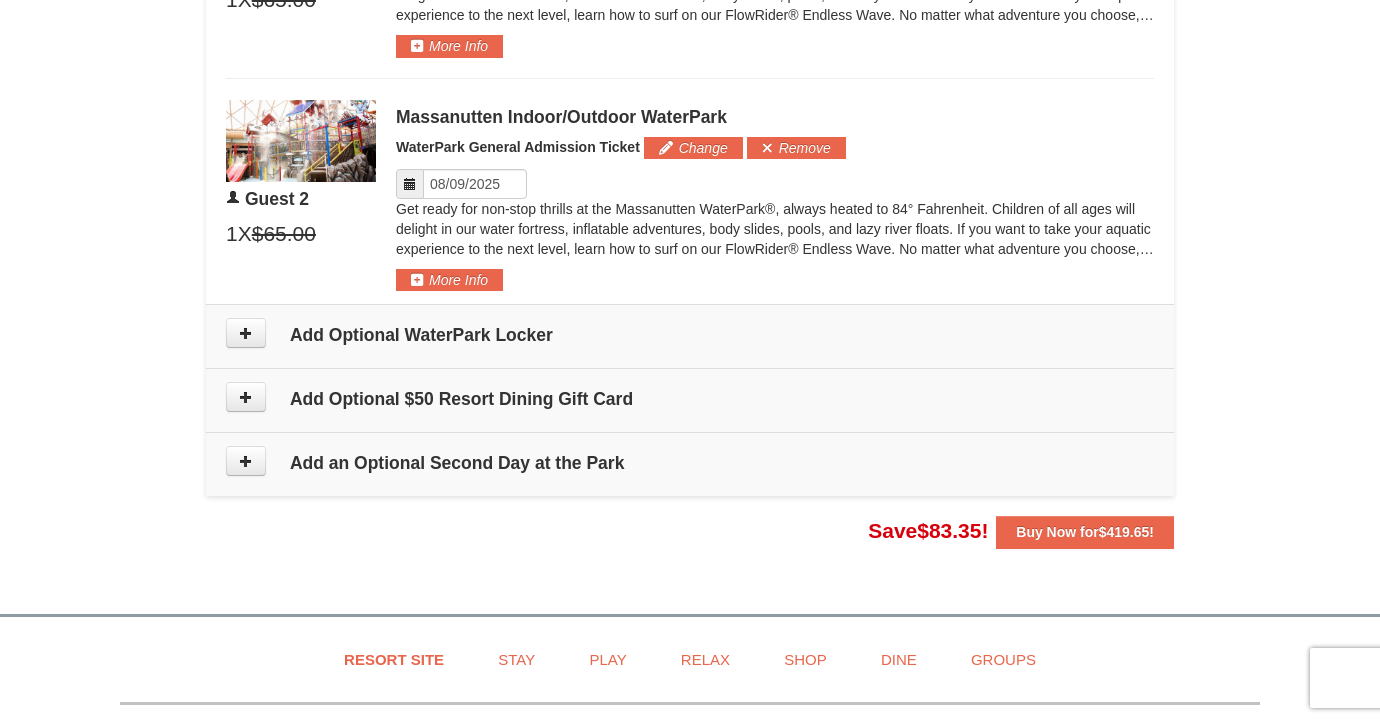 scroll, scrollTop: 1190, scrollLeft: 0, axis: vertical 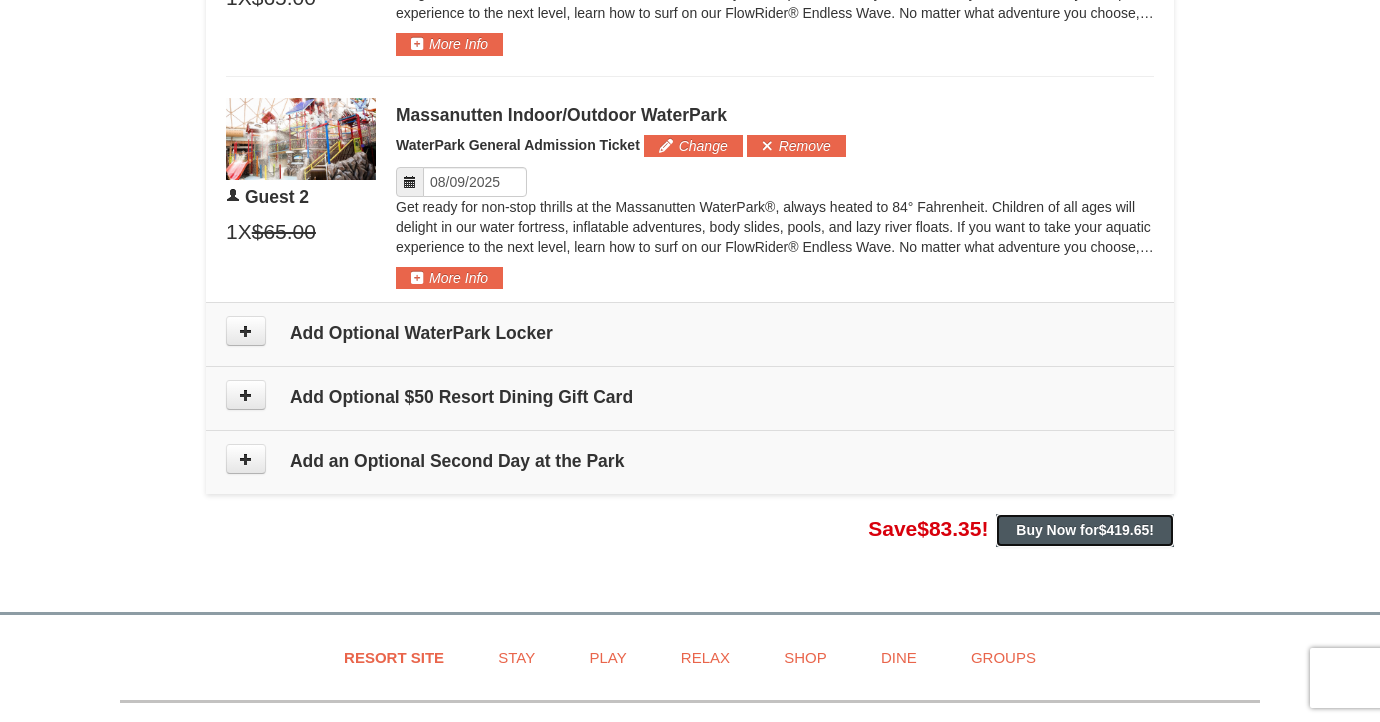 click on "$419.65" at bounding box center (1124, 530) 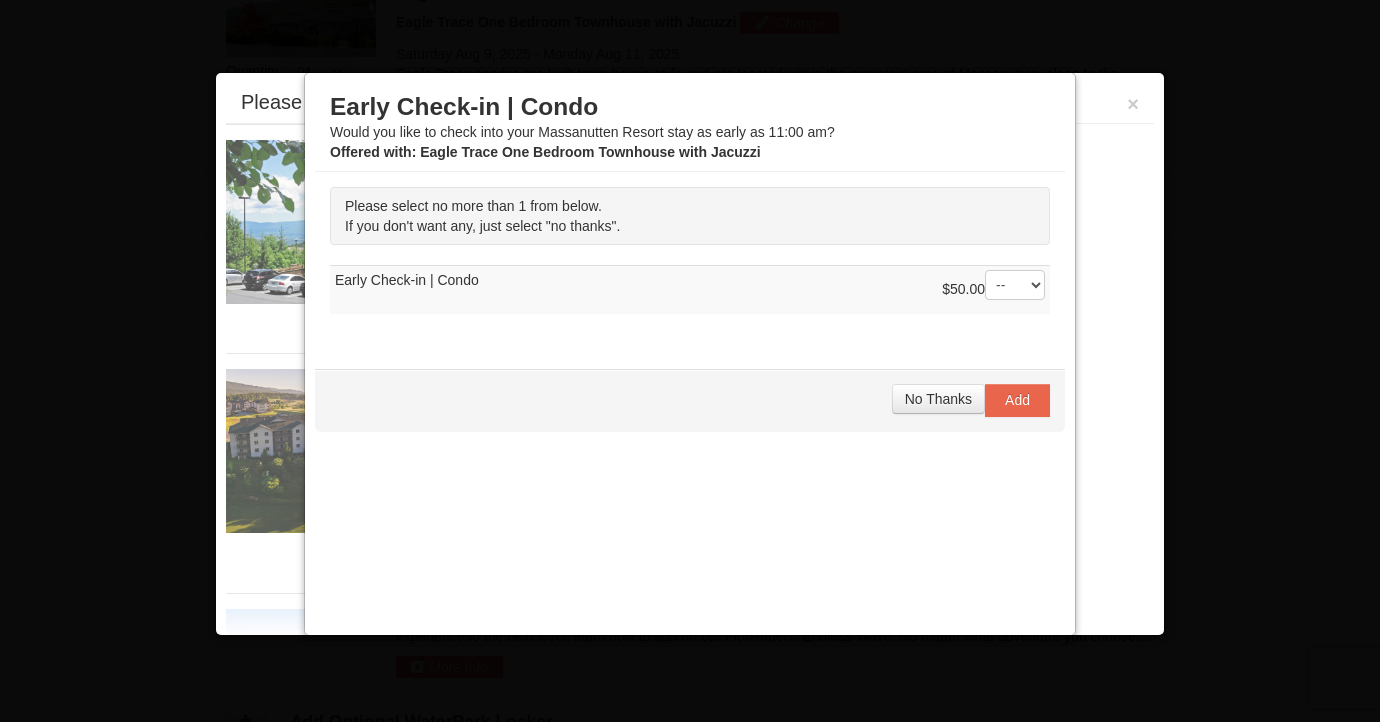 scroll, scrollTop: 775, scrollLeft: 0, axis: vertical 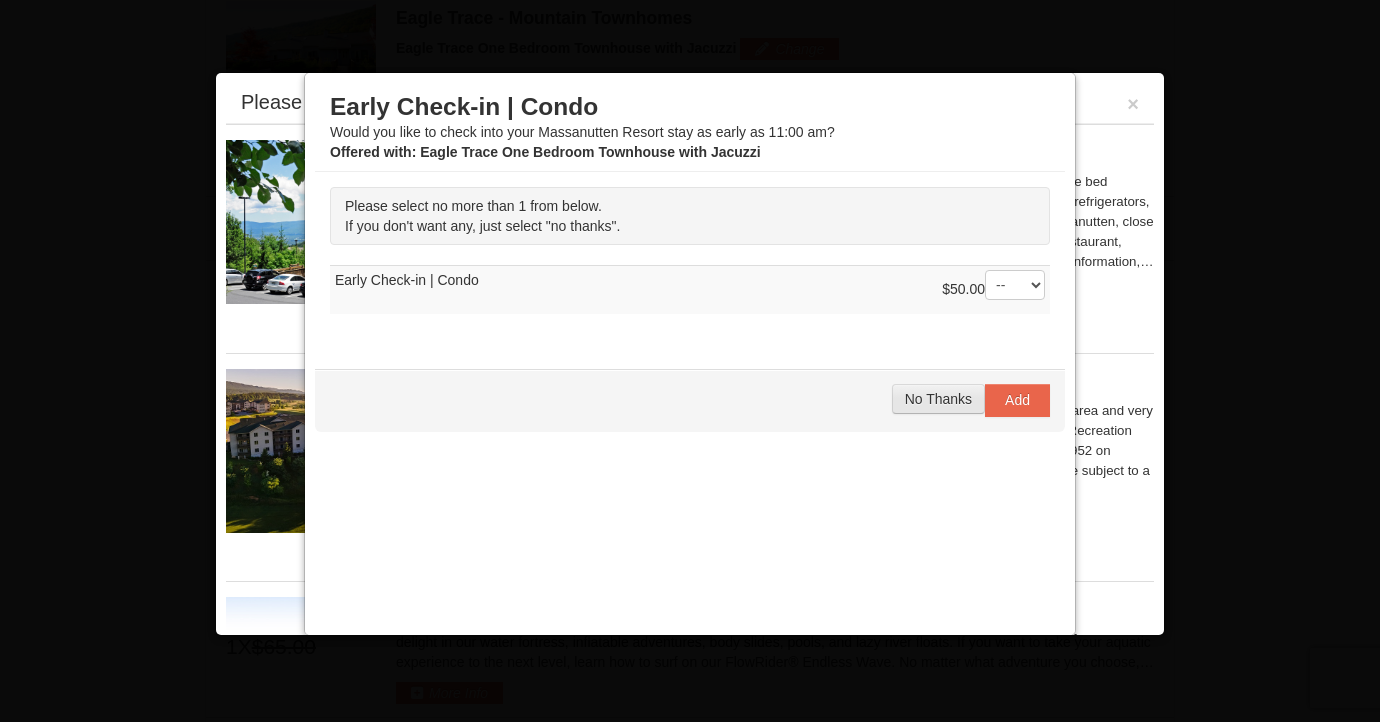 click on "No Thanks" at bounding box center [938, 399] 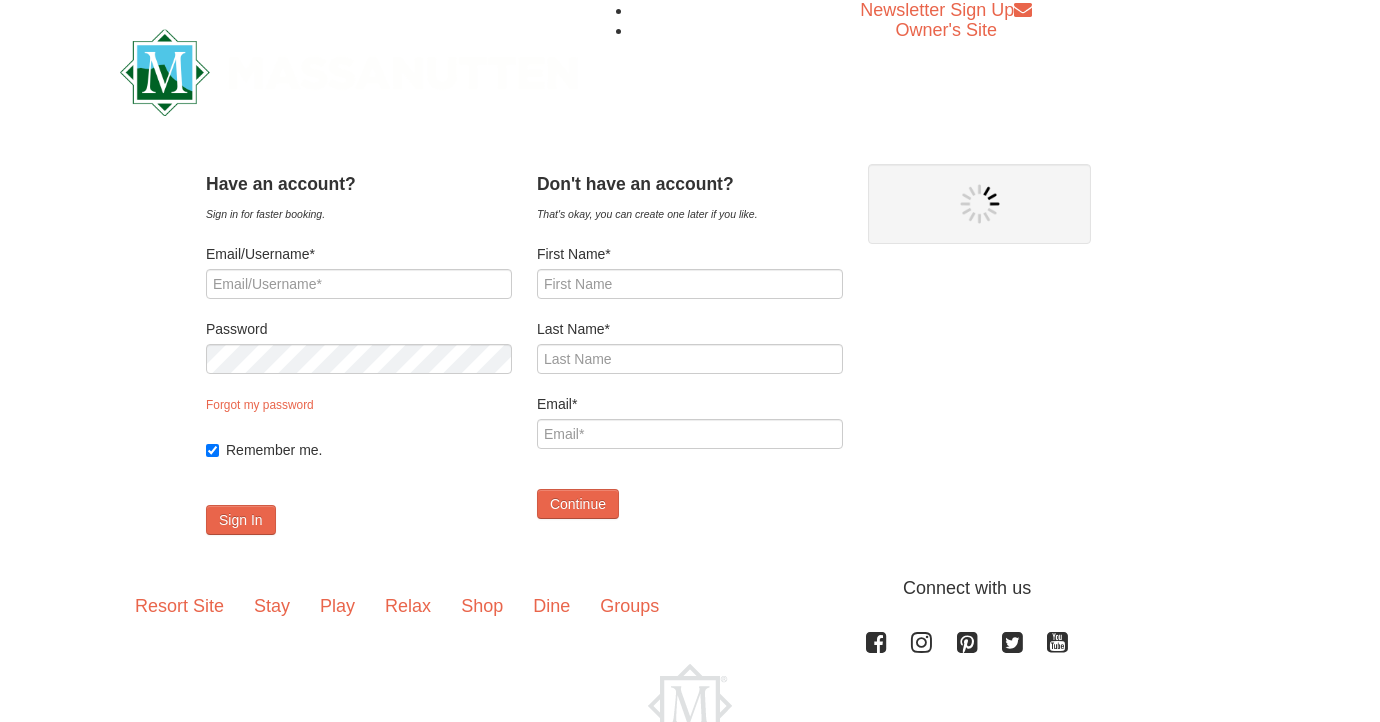 scroll, scrollTop: 0, scrollLeft: 0, axis: both 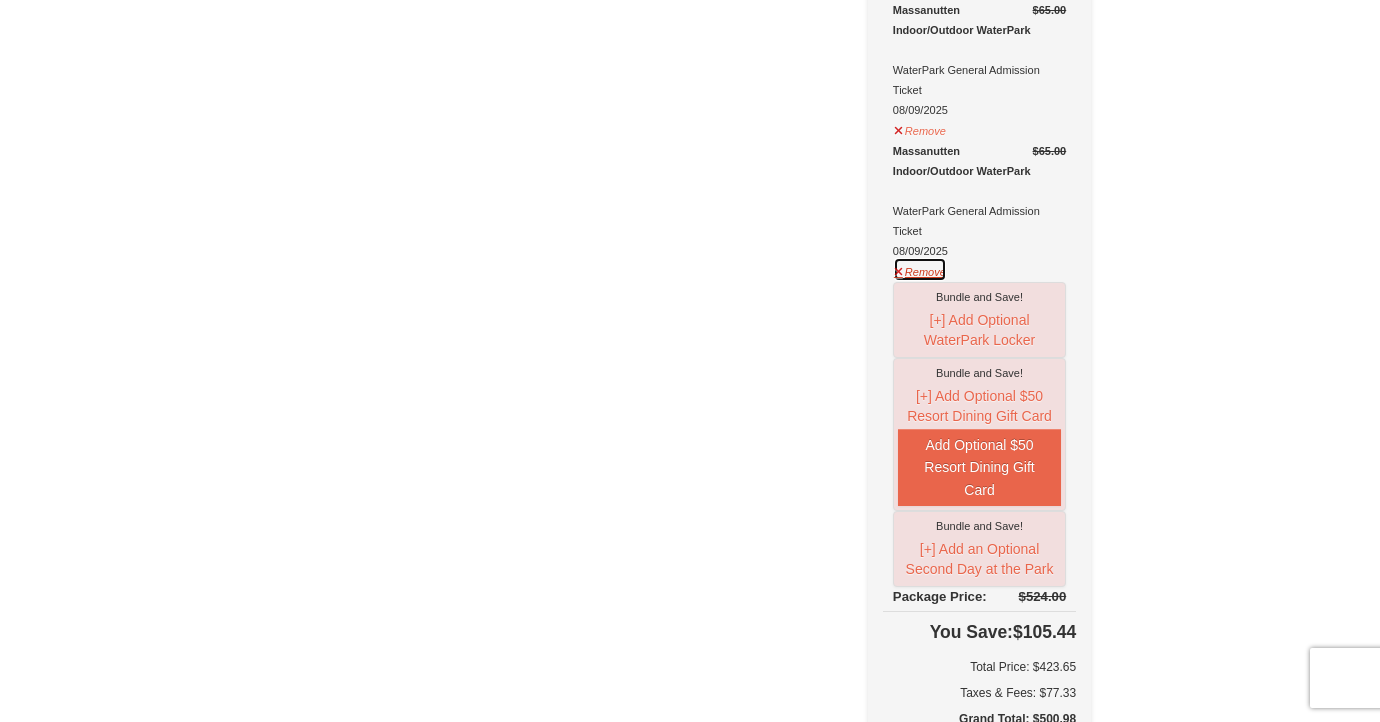 click on "Remove" at bounding box center (920, 269) 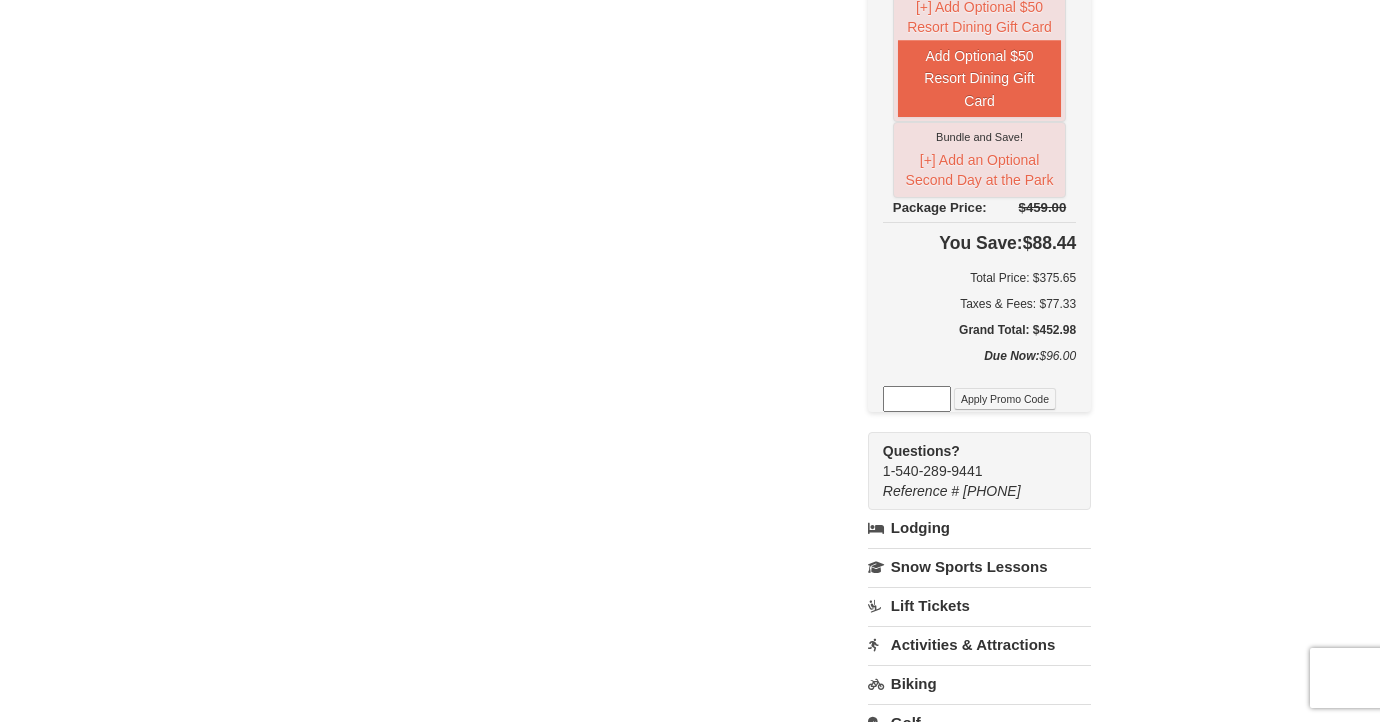 scroll, scrollTop: 737, scrollLeft: 0, axis: vertical 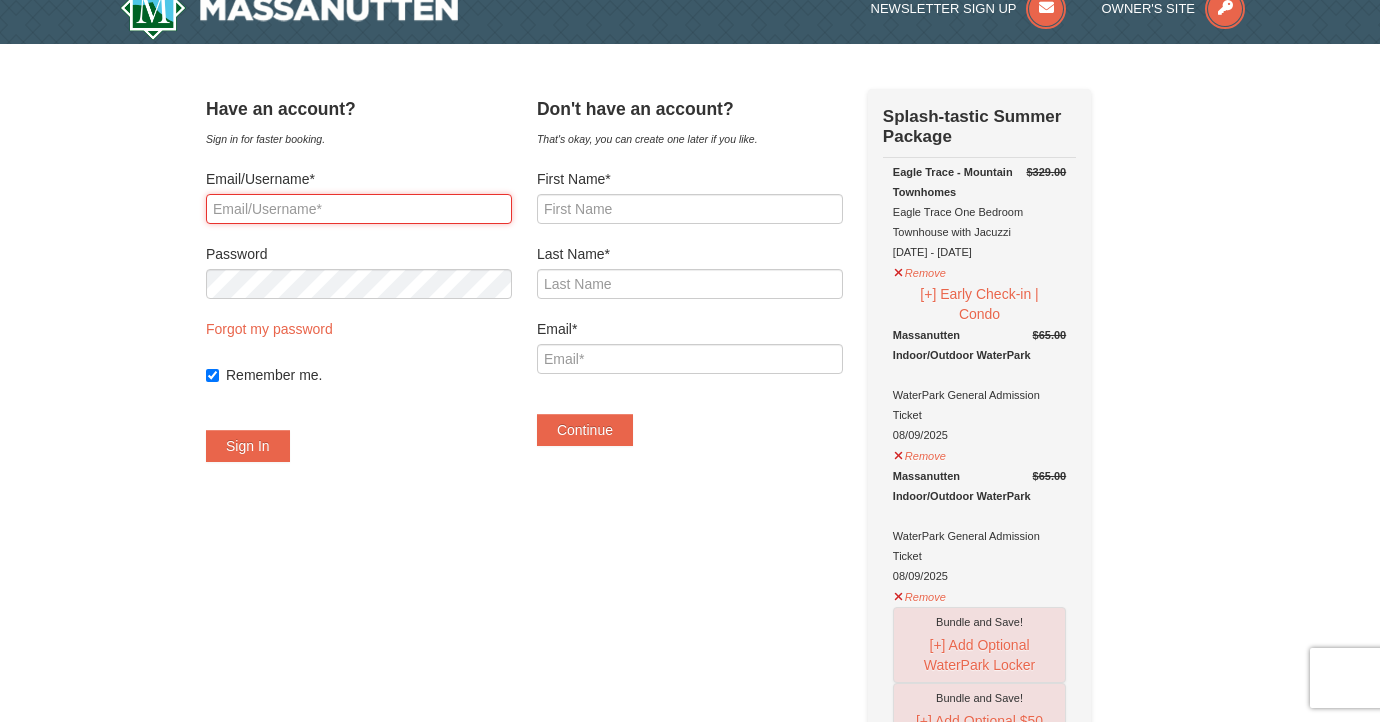click on "Email/Username*" at bounding box center (359, 209) 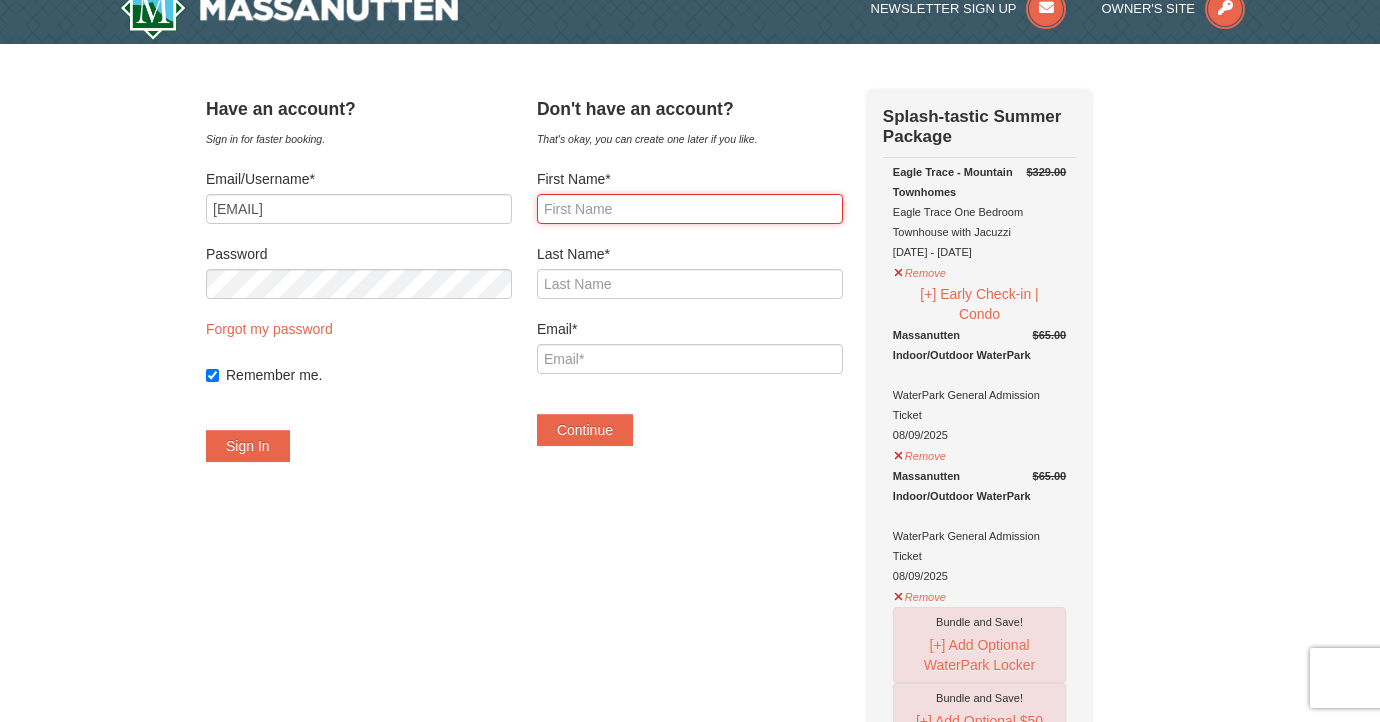 click on "First Name*" at bounding box center [690, 209] 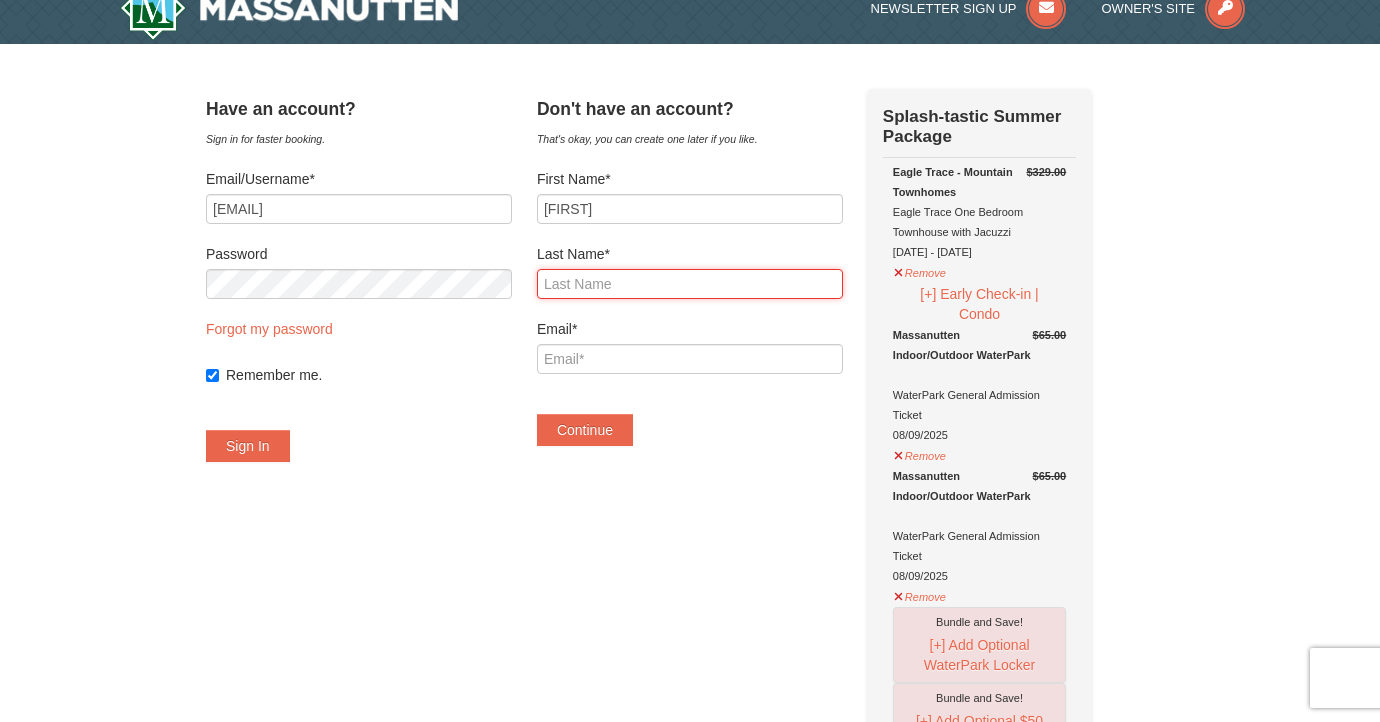 type on "A Woods-Orsini" 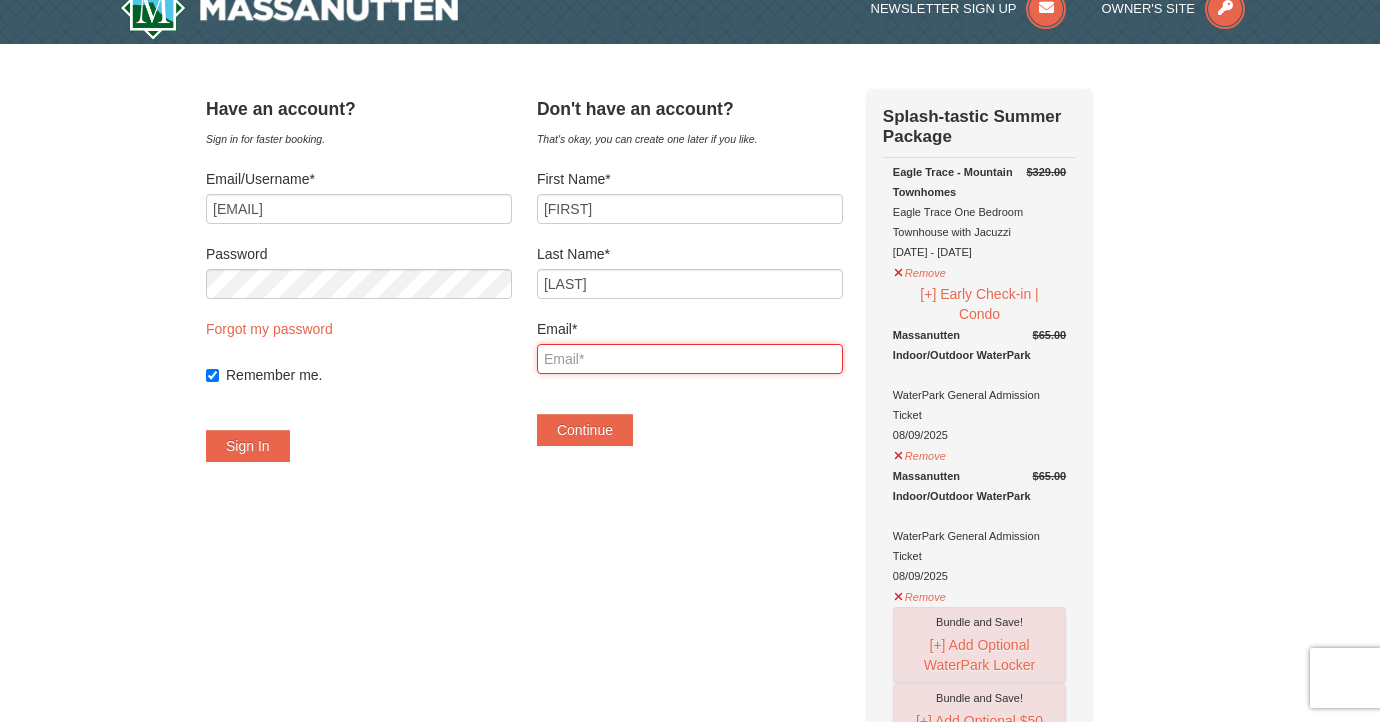 type on "pworealtor@gmail.com" 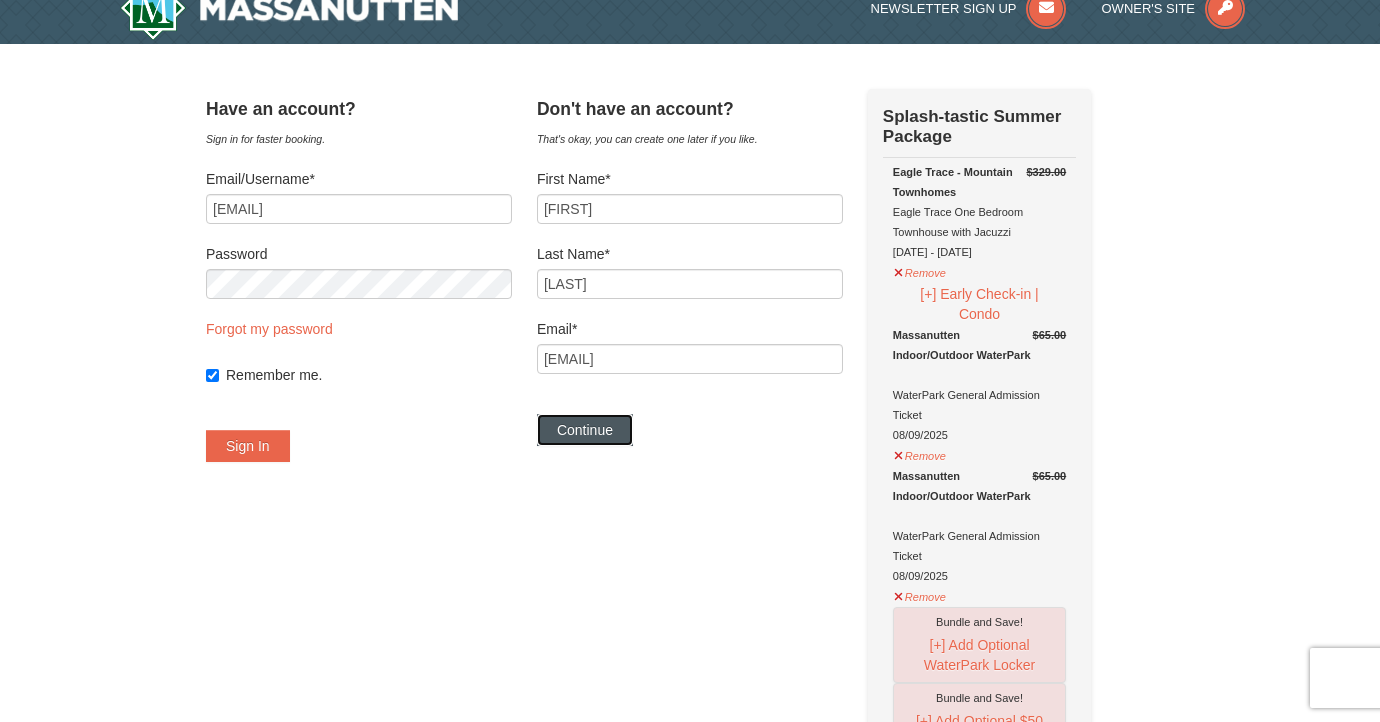 click on "Continue" at bounding box center (585, 430) 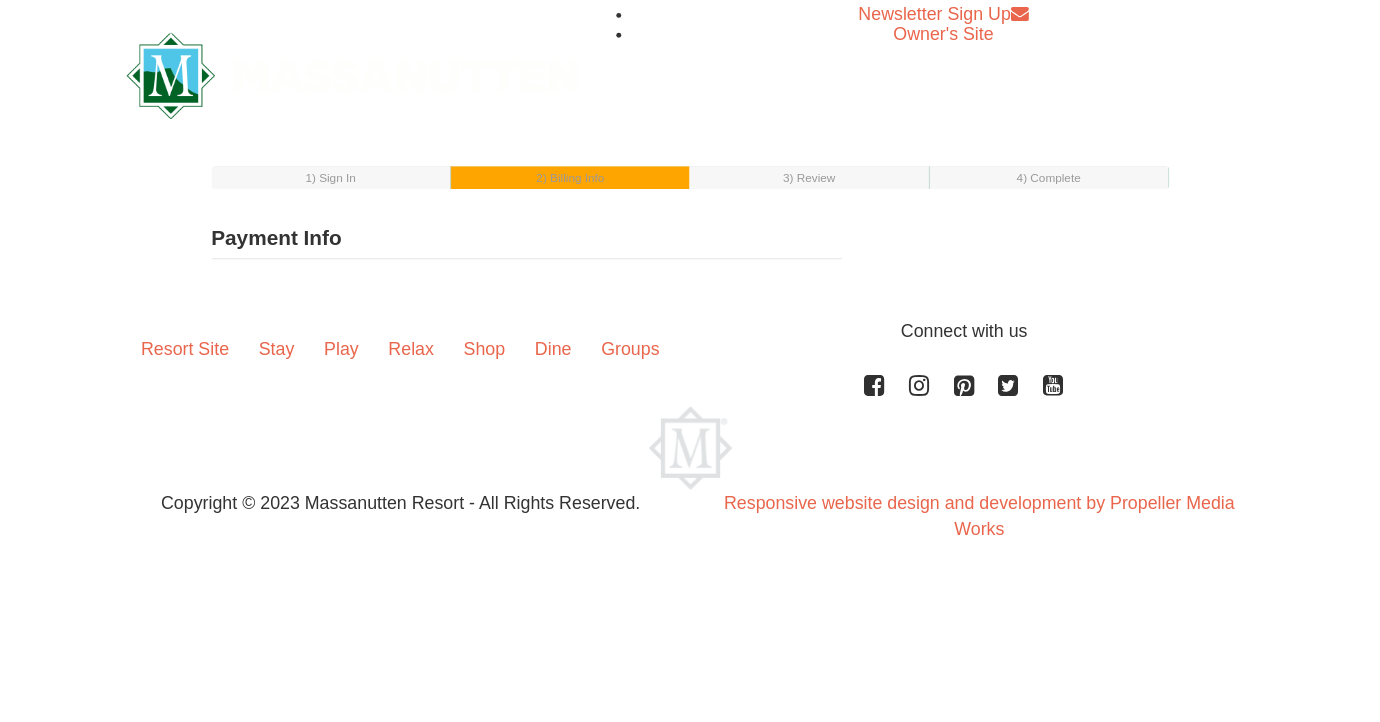 scroll, scrollTop: 0, scrollLeft: 0, axis: both 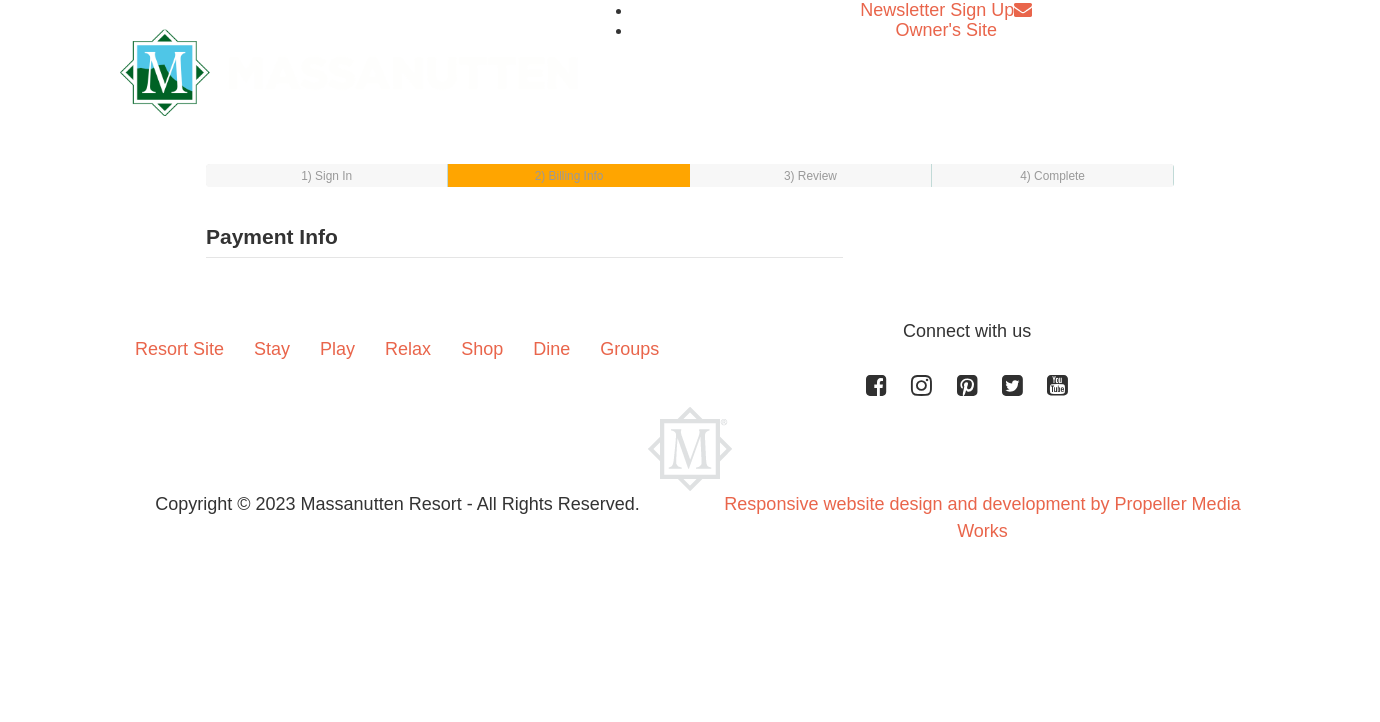 select on "1" 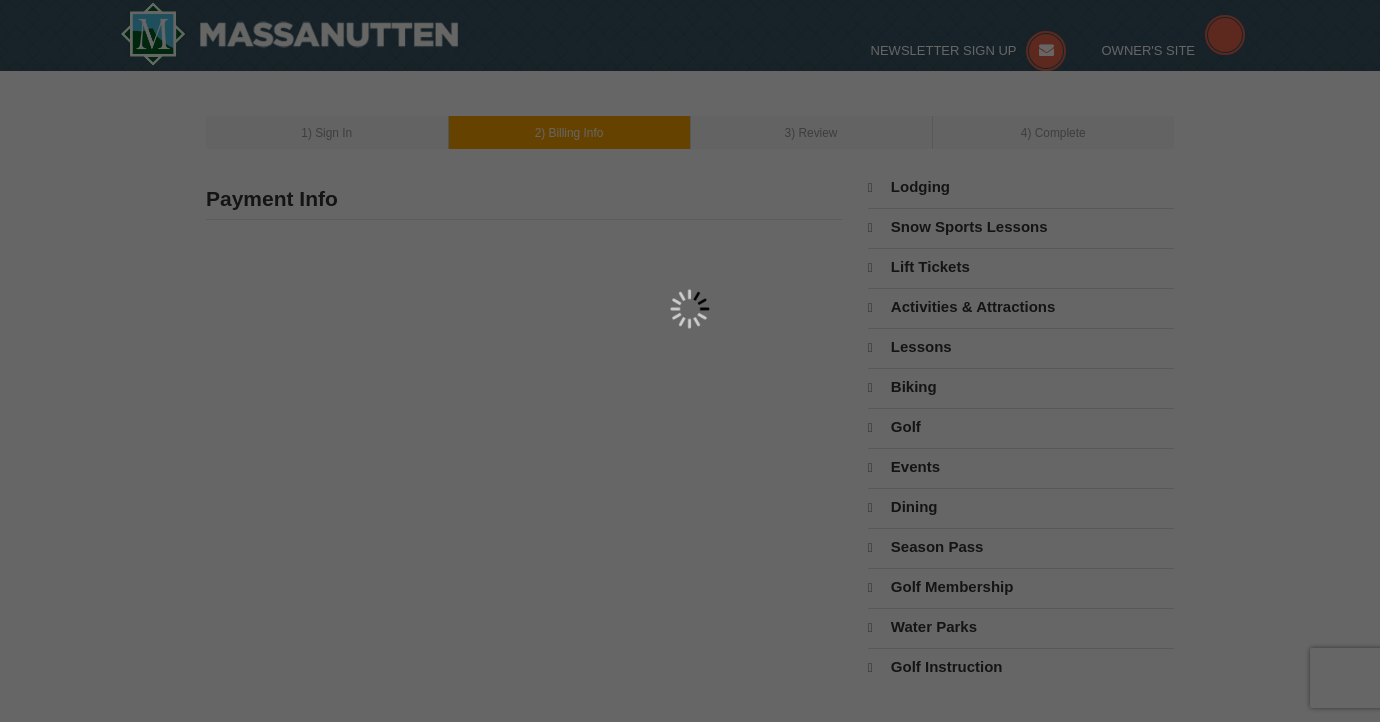 type on "[FIRST] [LAST]-[LAST]" 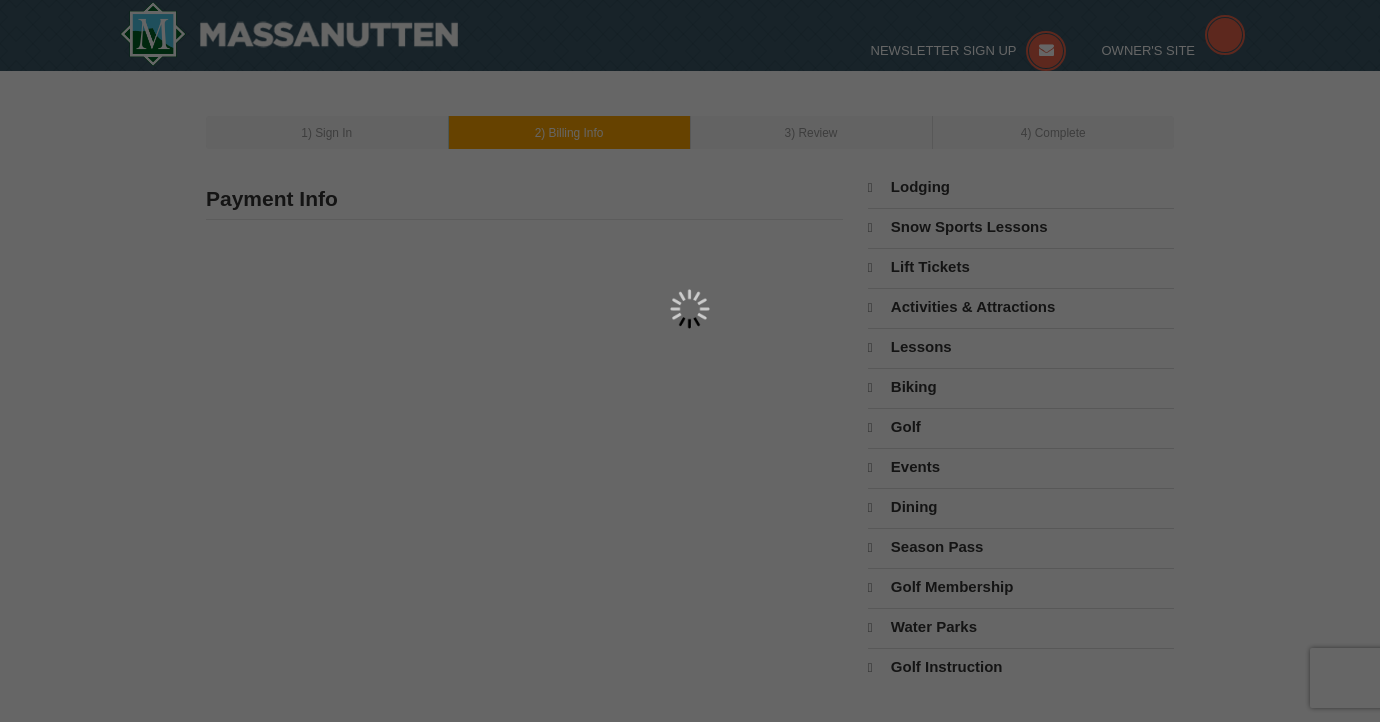type on "[EMAIL]" 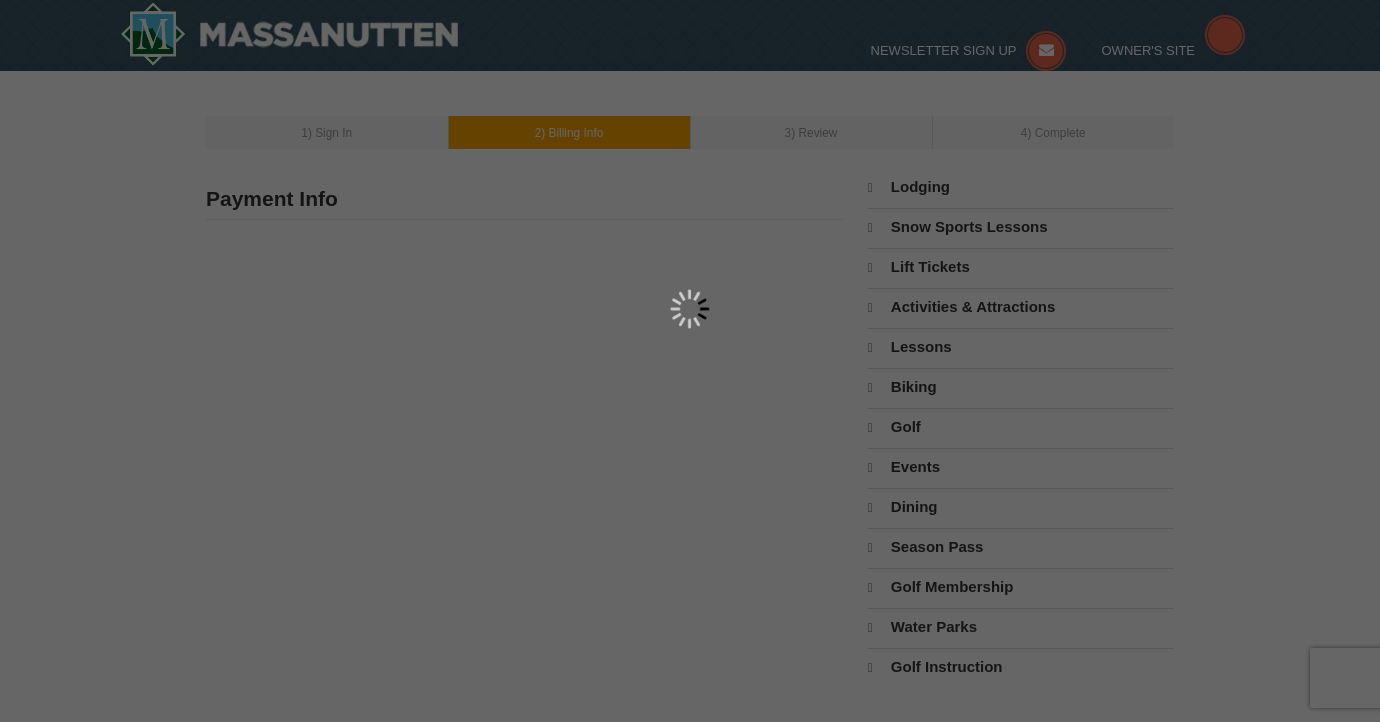 select on "8" 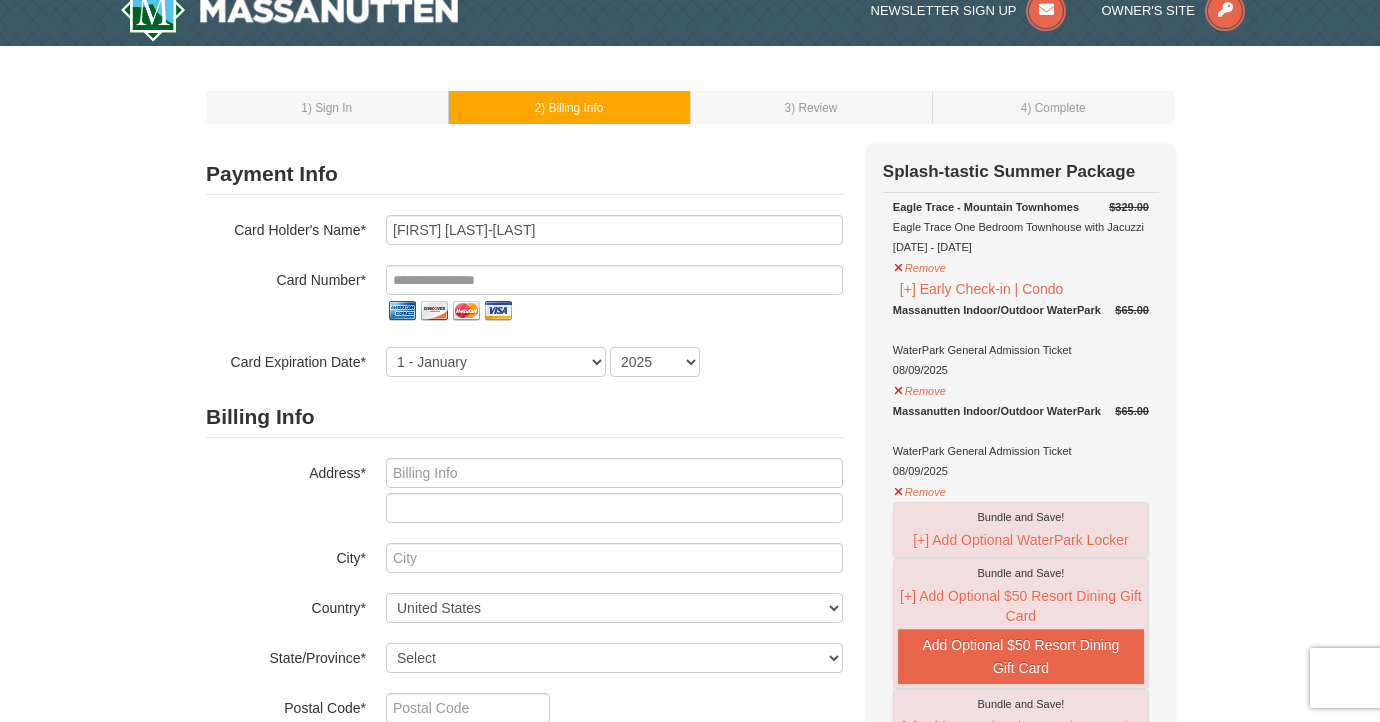 scroll, scrollTop: 28, scrollLeft: 0, axis: vertical 